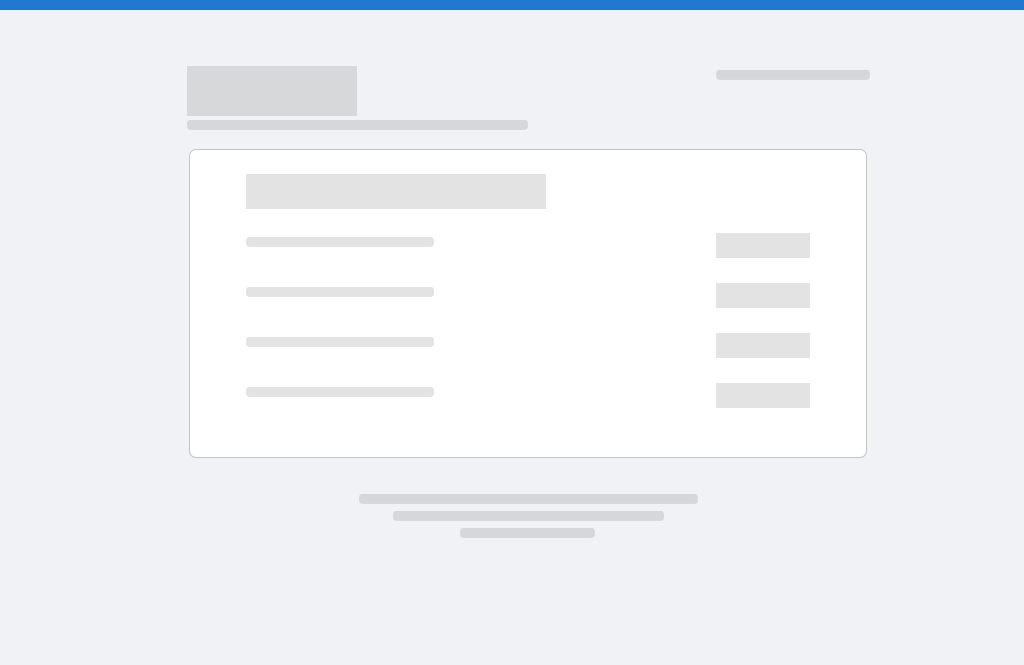 scroll, scrollTop: 0, scrollLeft: 0, axis: both 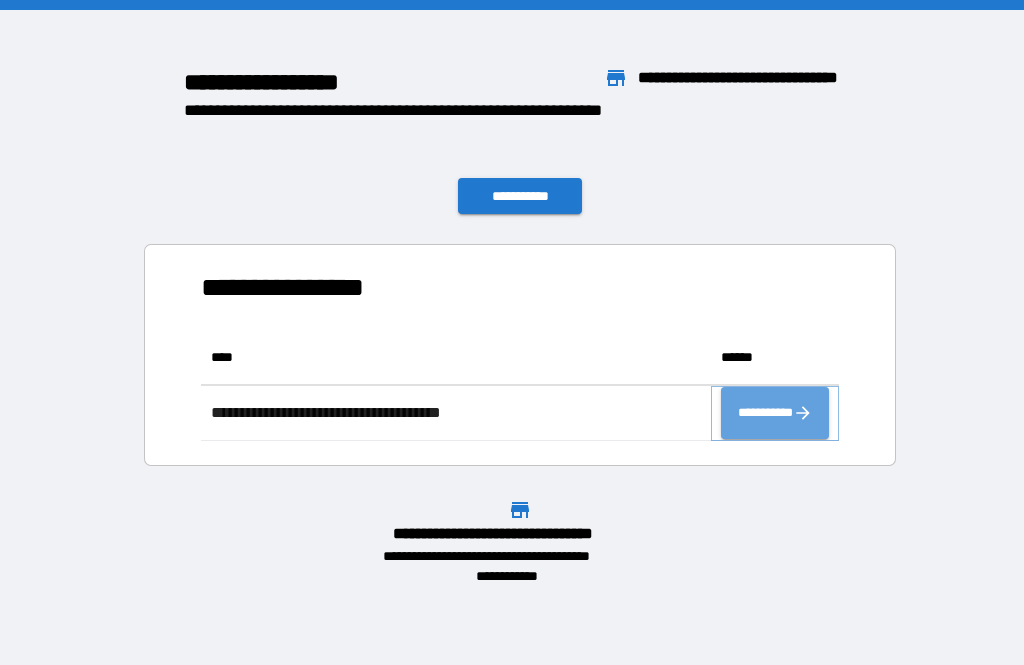click on "**********" at bounding box center (775, 413) 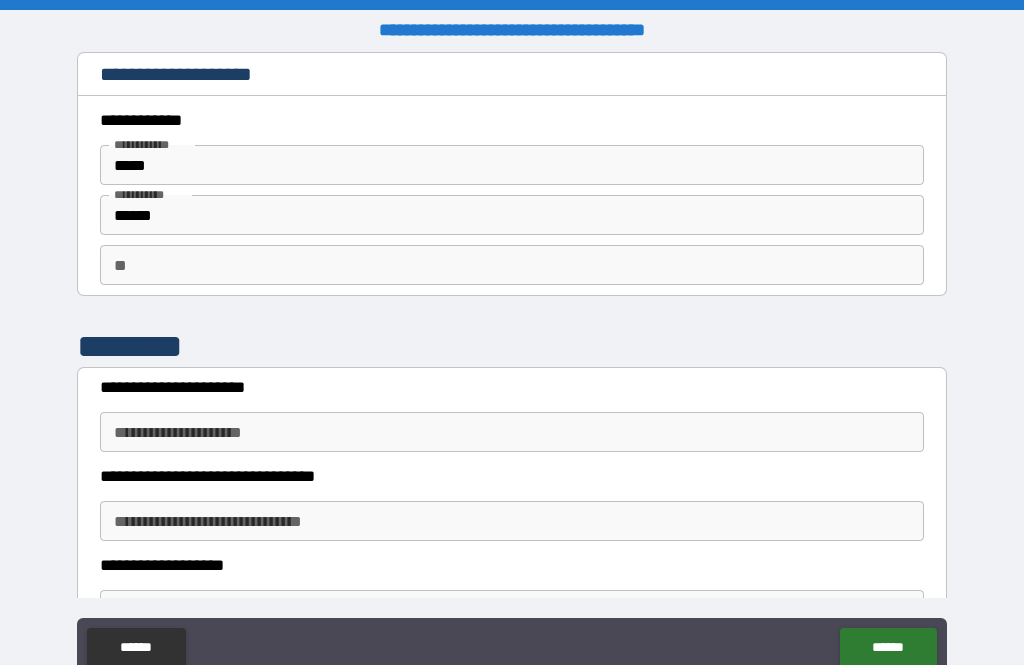 click on "**********" at bounding box center (512, 432) 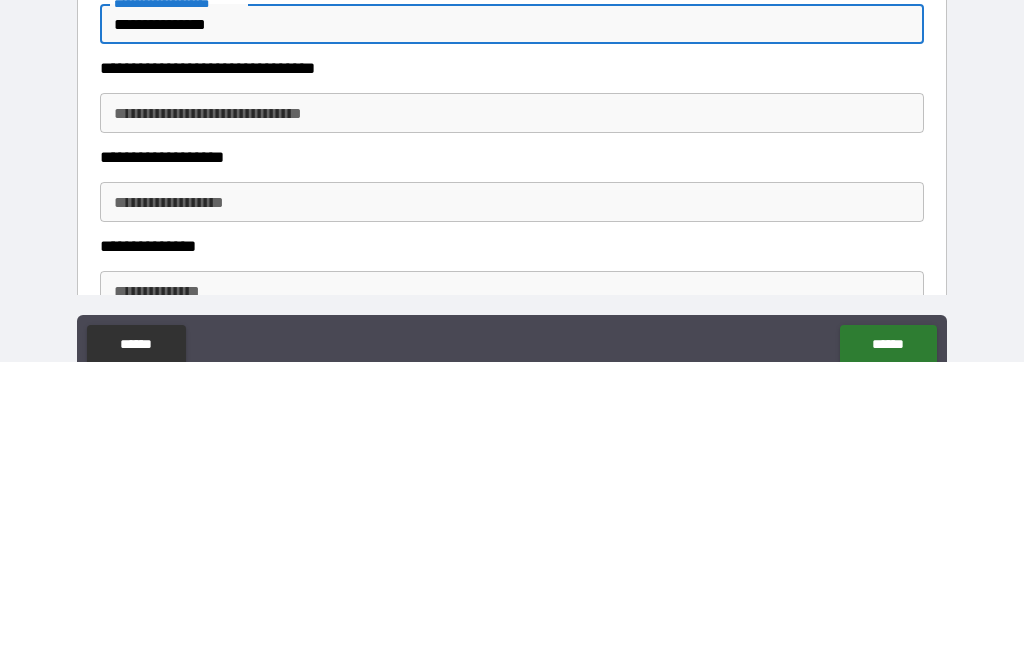 scroll, scrollTop: 104, scrollLeft: 0, axis: vertical 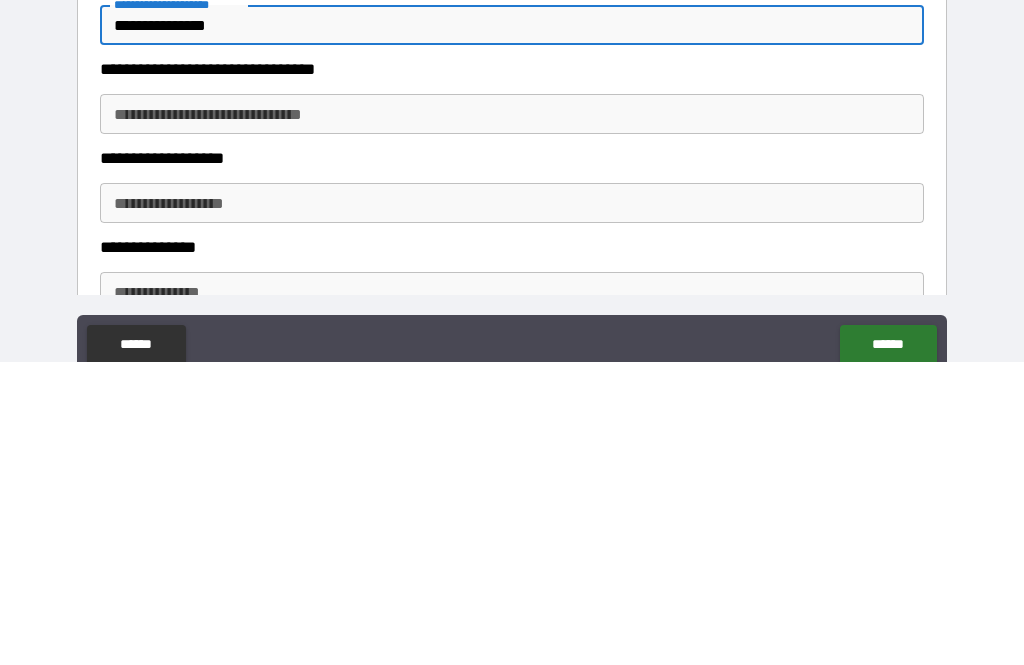 type on "**********" 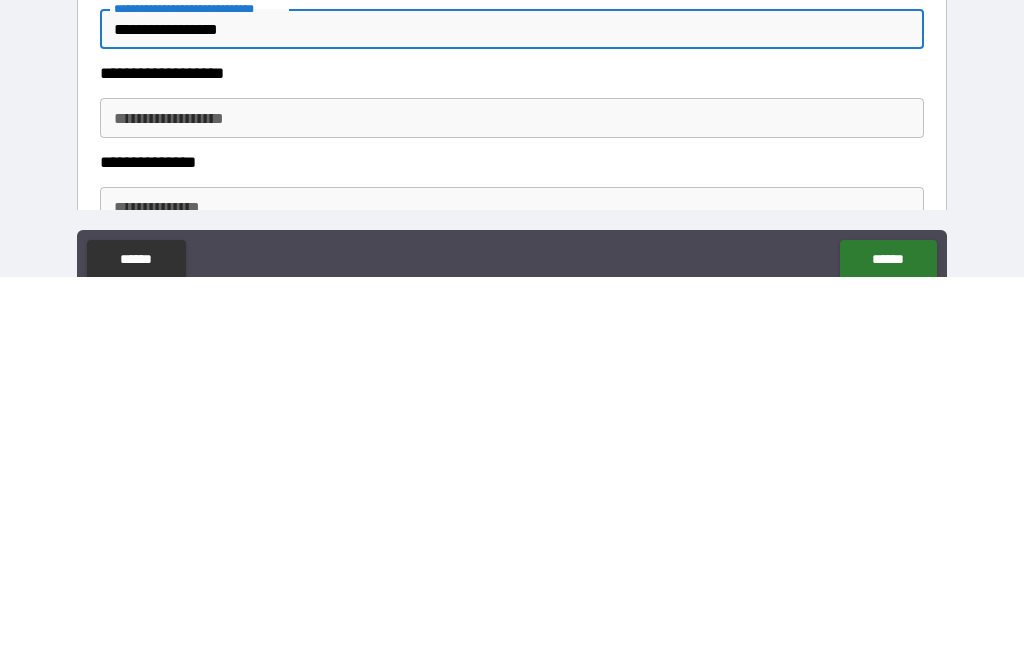 type on "**********" 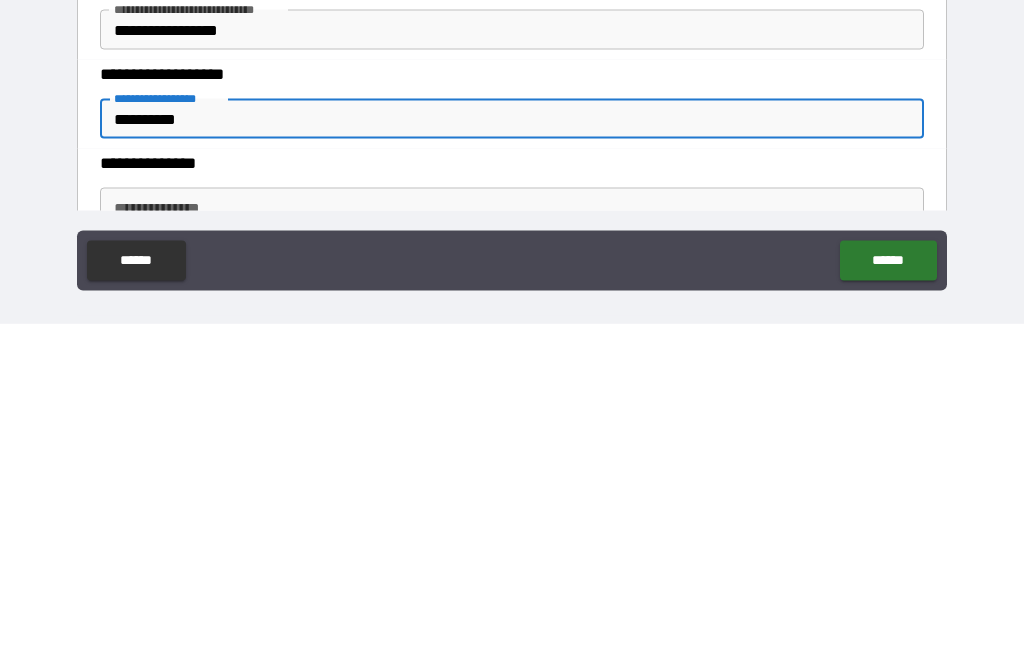 scroll, scrollTop: 64, scrollLeft: 0, axis: vertical 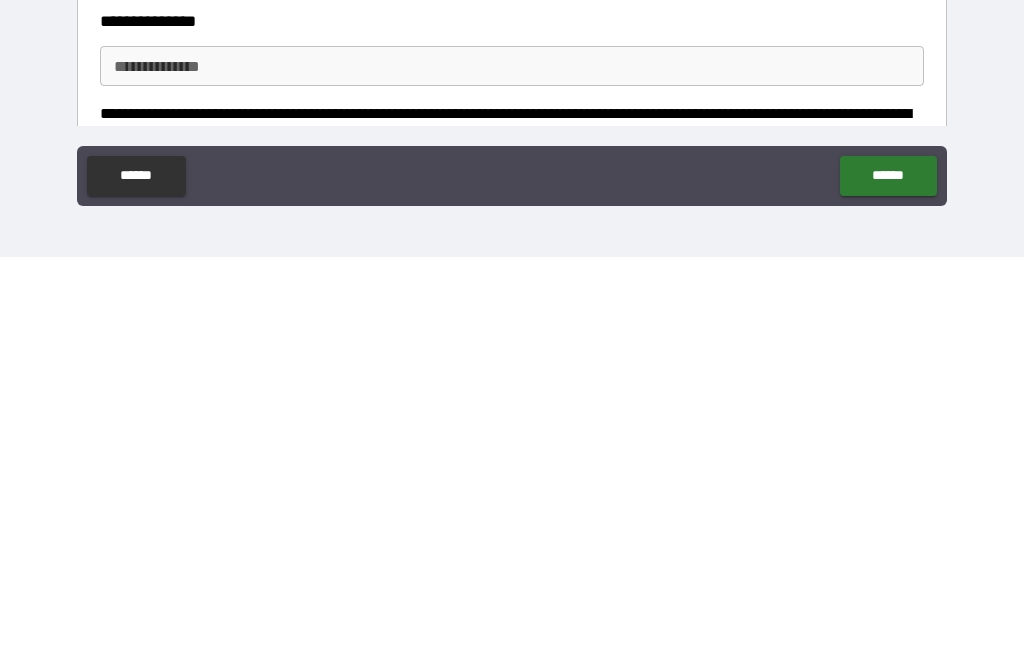 type on "**********" 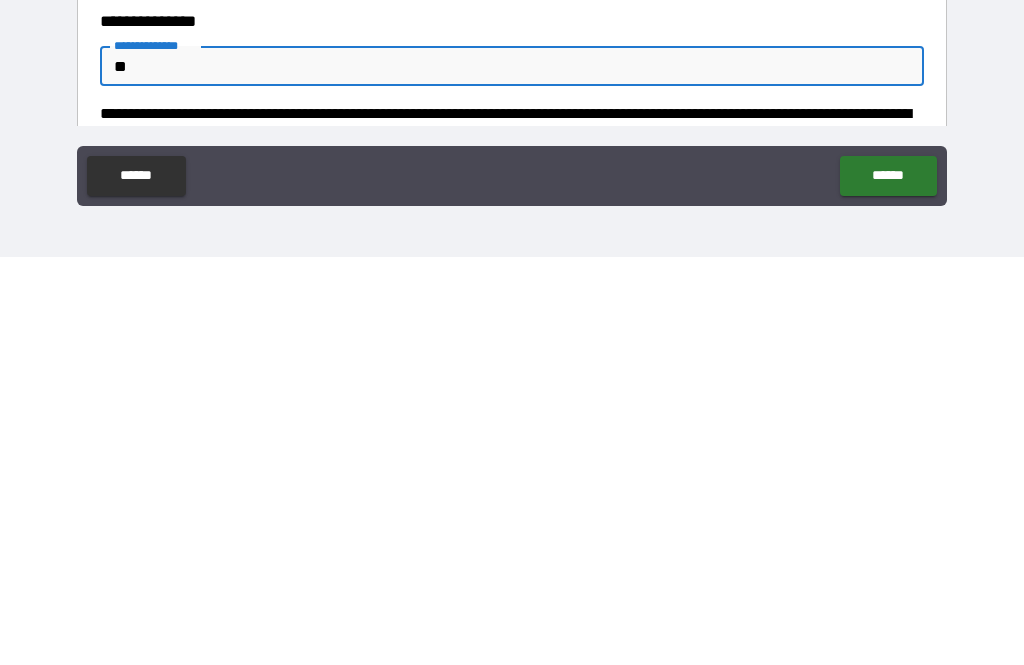 type on "*" 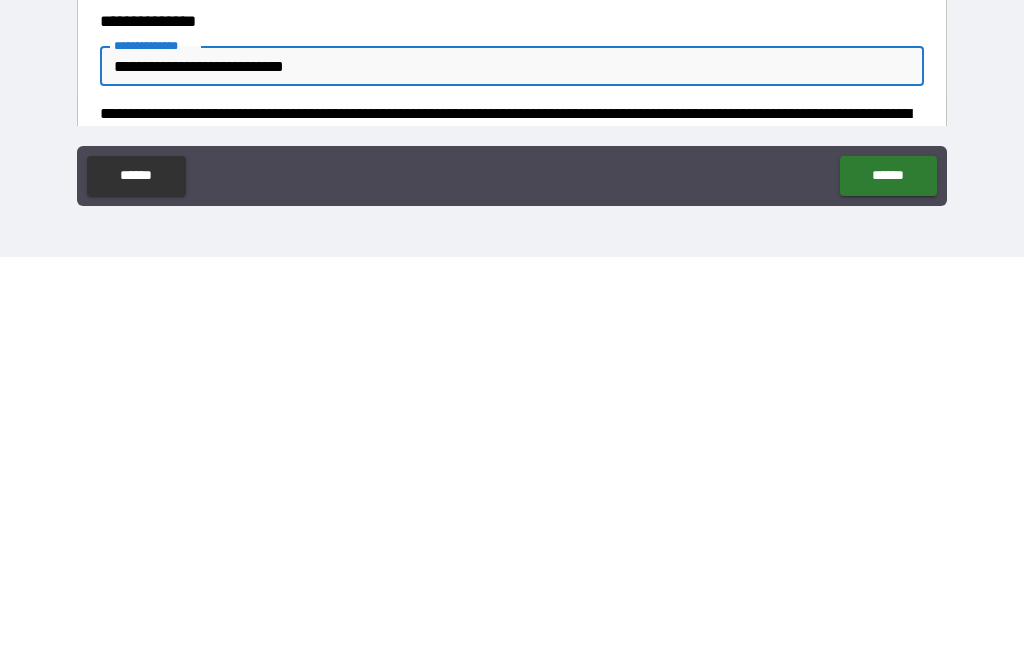 type on "**********" 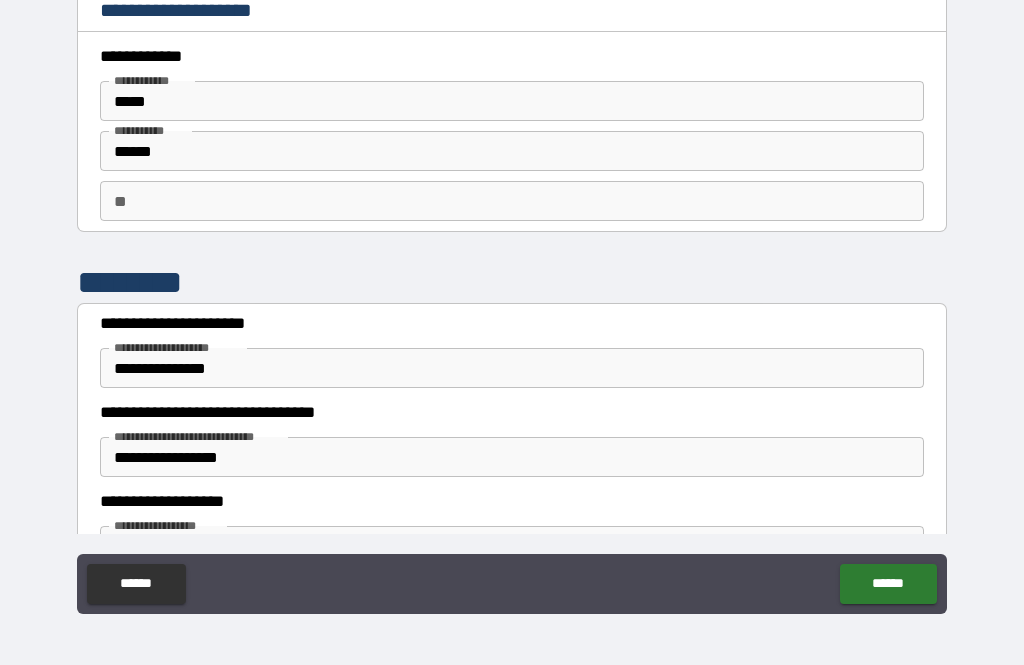 scroll, scrollTop: 0, scrollLeft: 0, axis: both 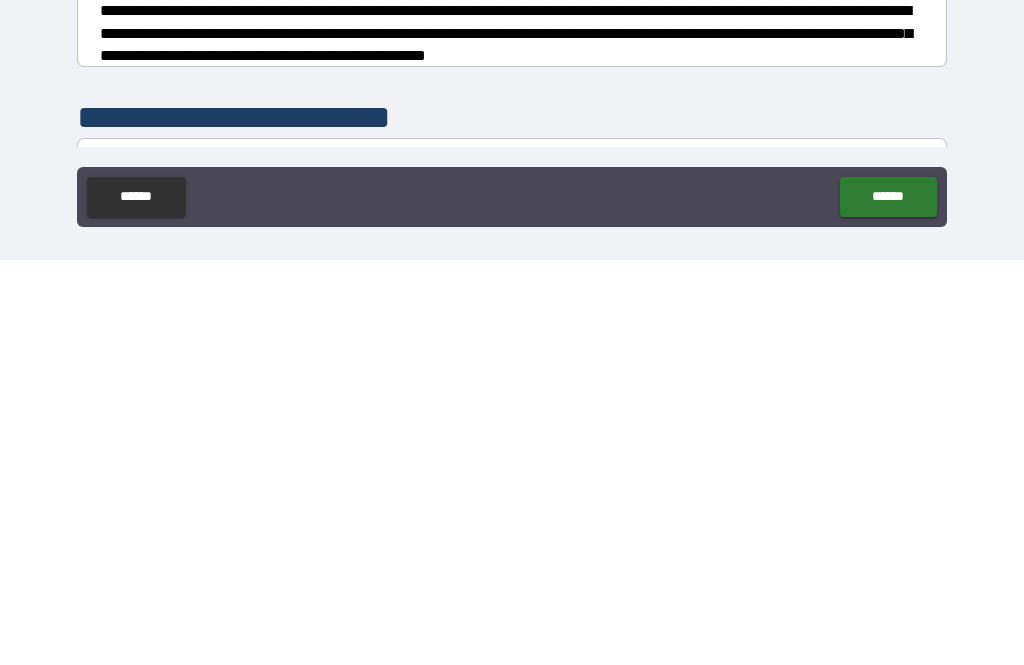 type on "*" 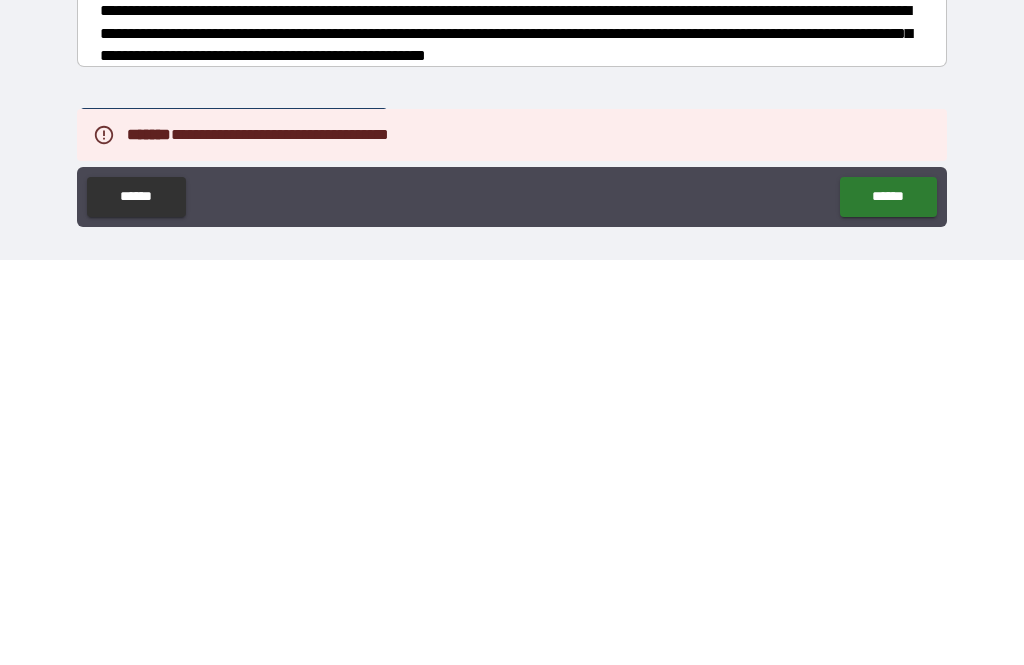scroll, scrollTop: 64, scrollLeft: 0, axis: vertical 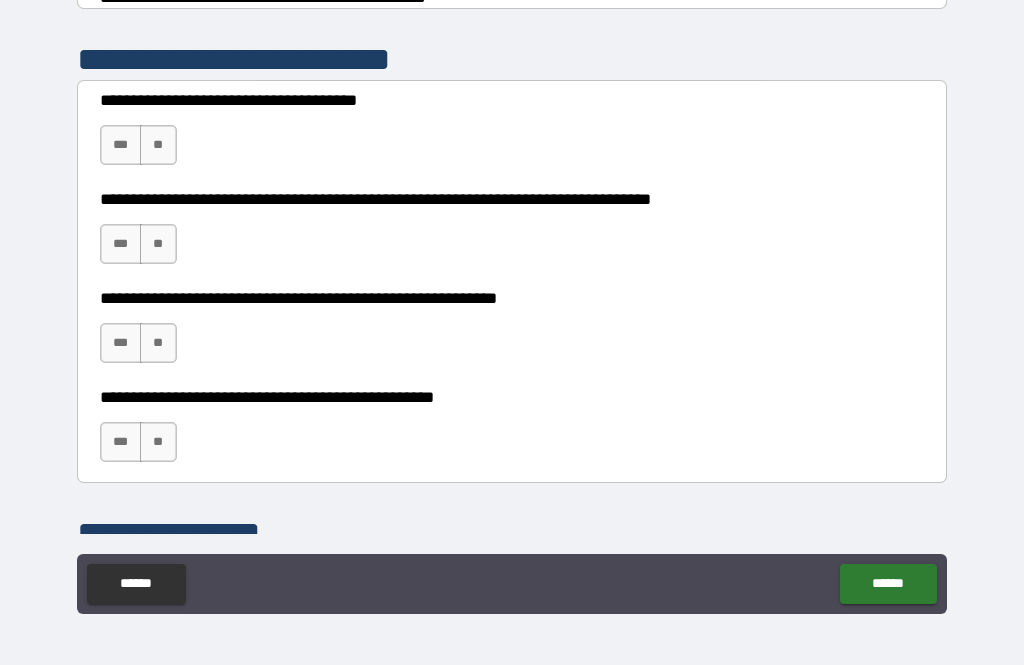 click on "***" at bounding box center [121, 145] 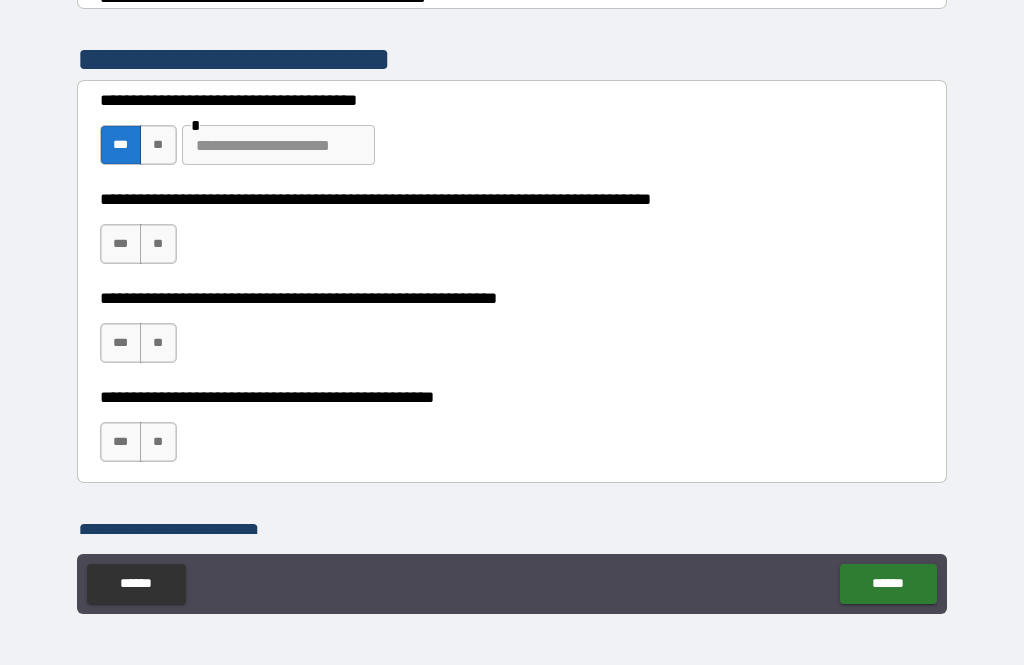 click on "**" at bounding box center (158, 145) 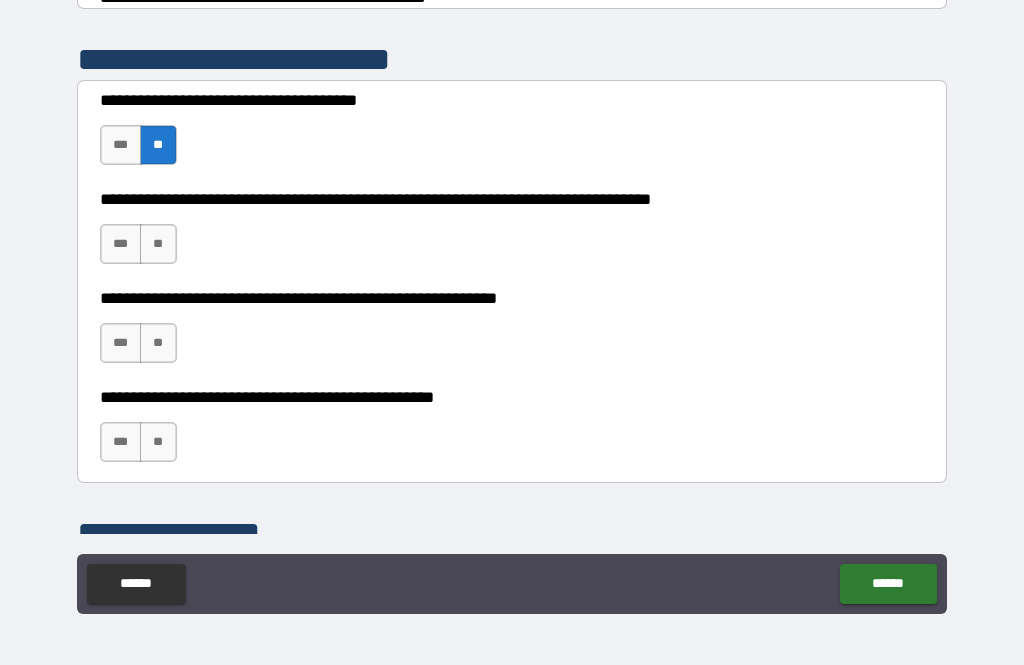 click on "***" at bounding box center (121, 244) 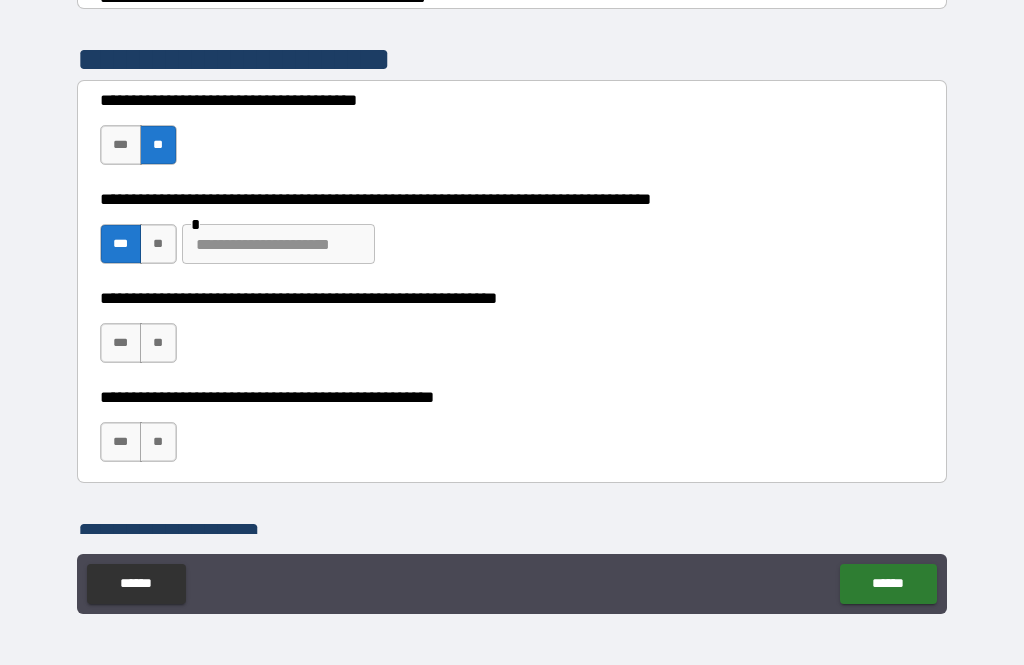 click at bounding box center [278, 244] 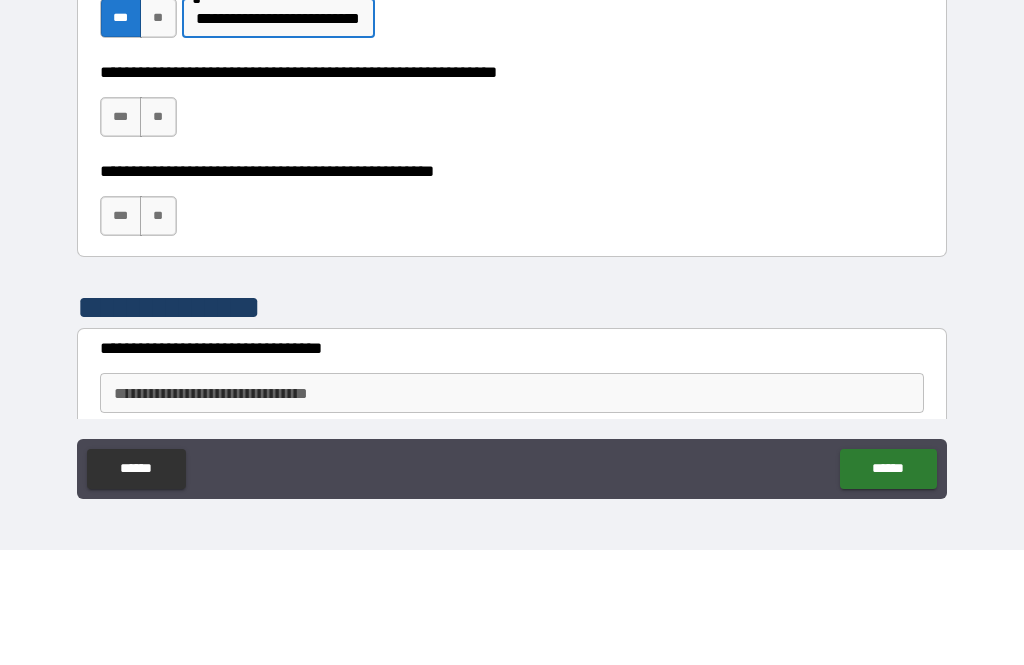 scroll, scrollTop: 852, scrollLeft: 0, axis: vertical 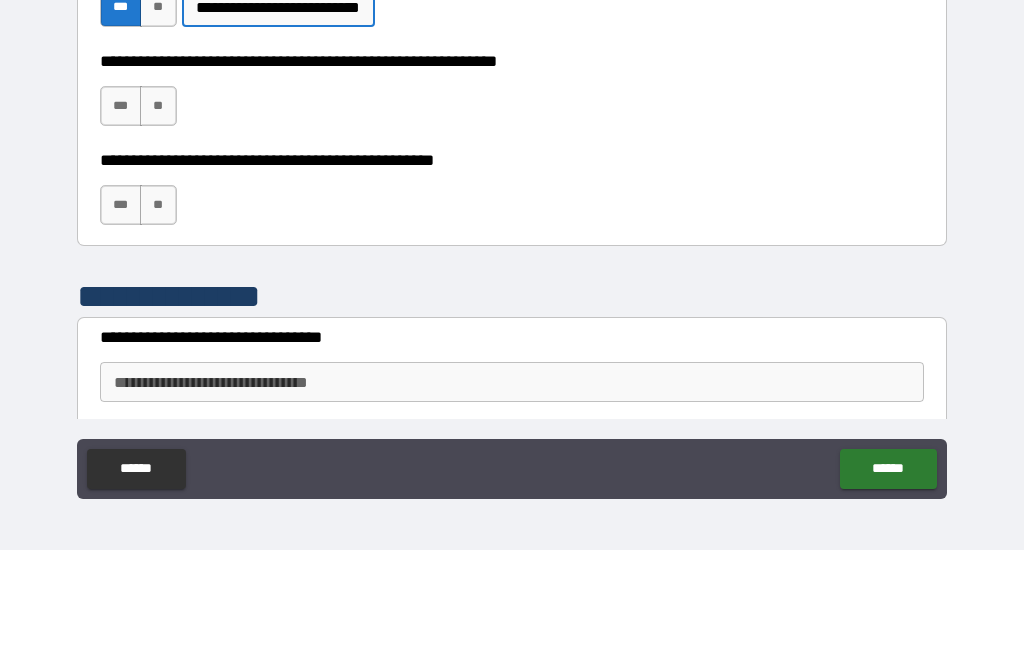 type on "**********" 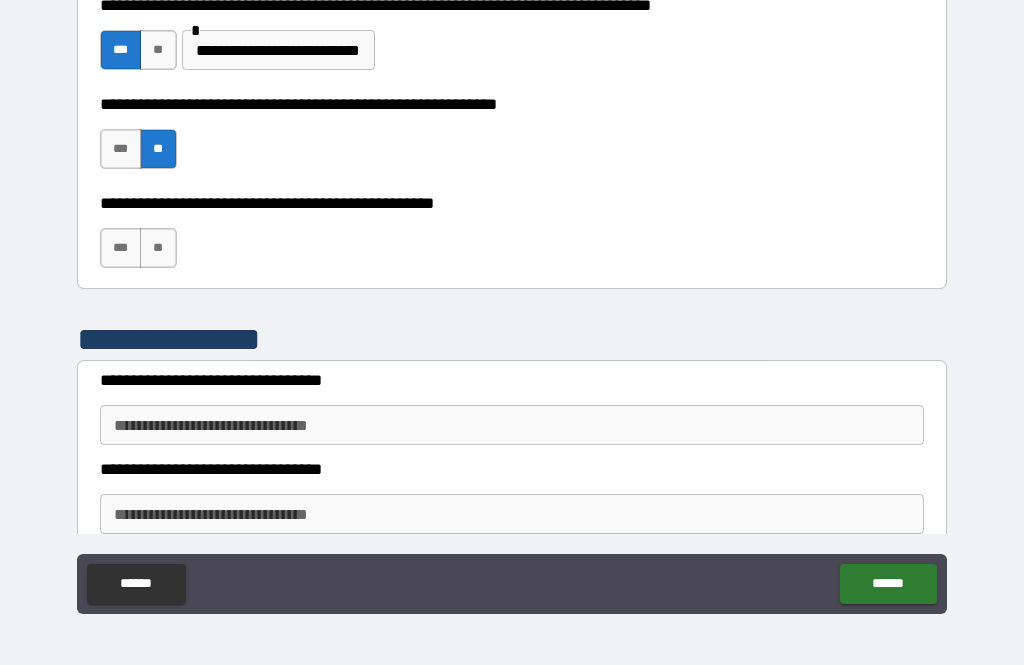 scroll, scrollTop: 925, scrollLeft: 0, axis: vertical 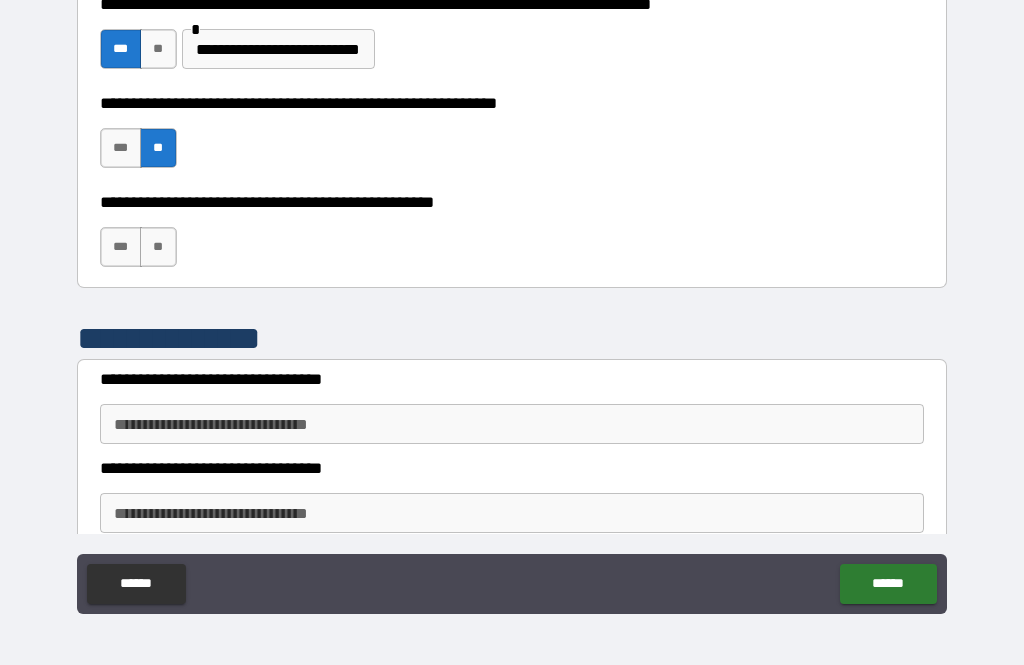 click on "**" at bounding box center (158, 247) 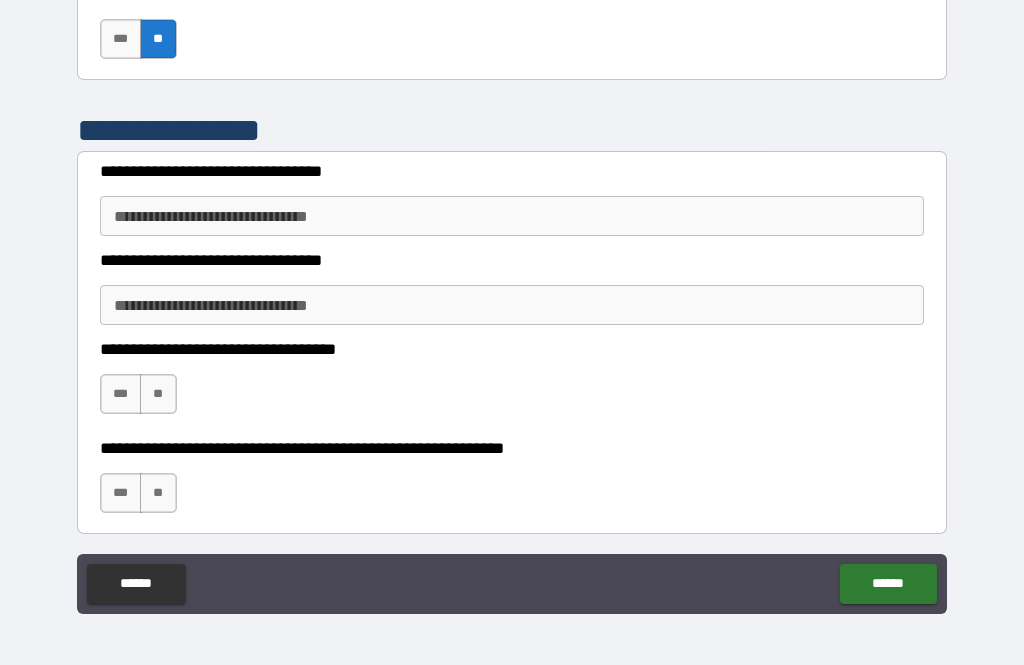 scroll, scrollTop: 1134, scrollLeft: 0, axis: vertical 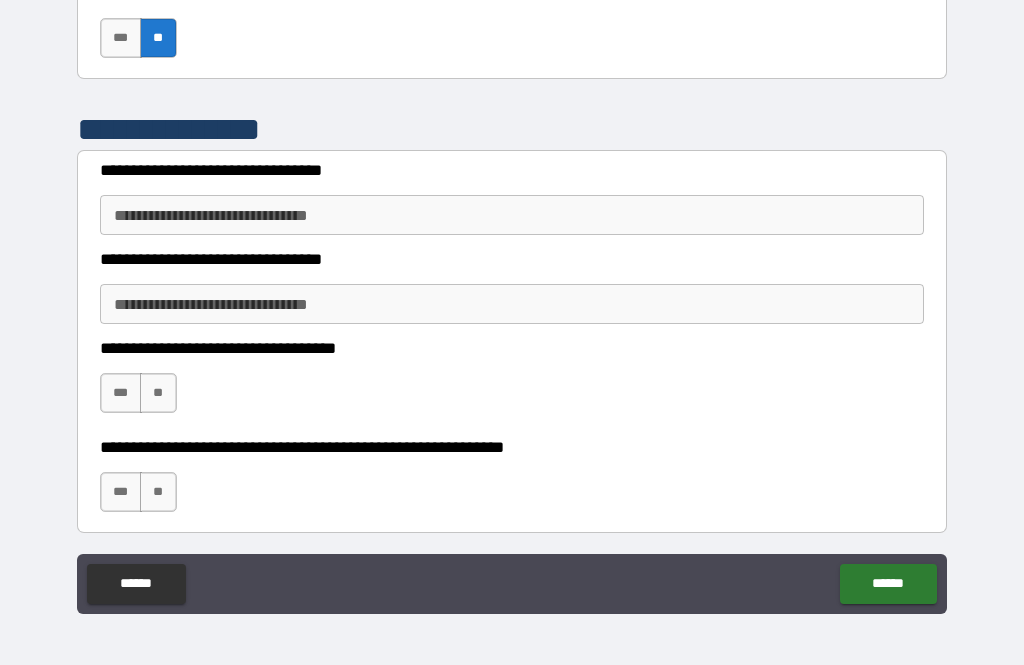 click on "**********" at bounding box center [512, 215] 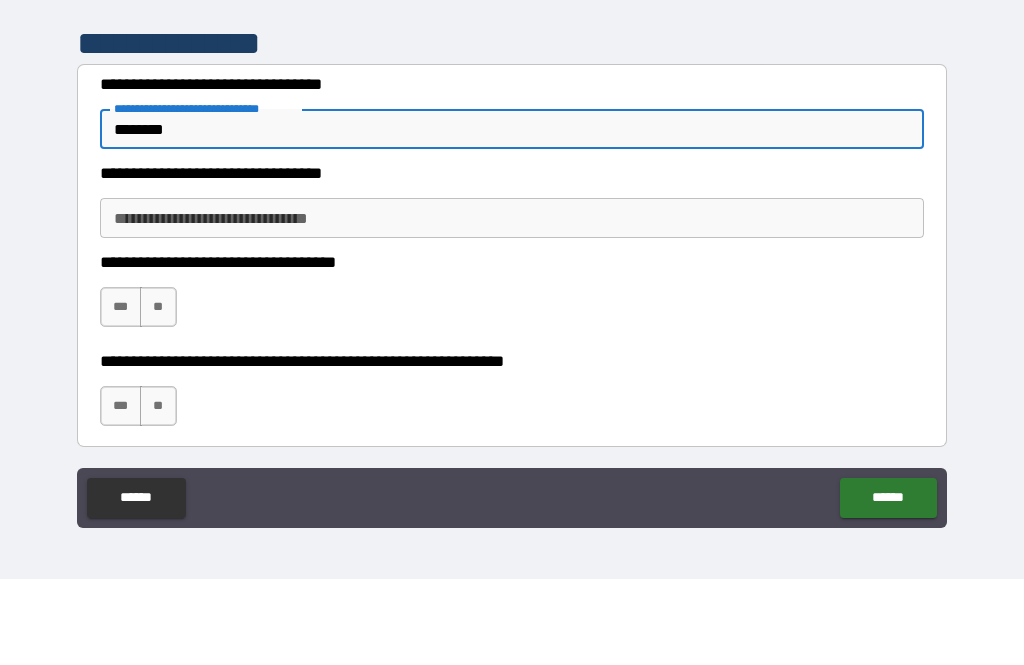 type on "********" 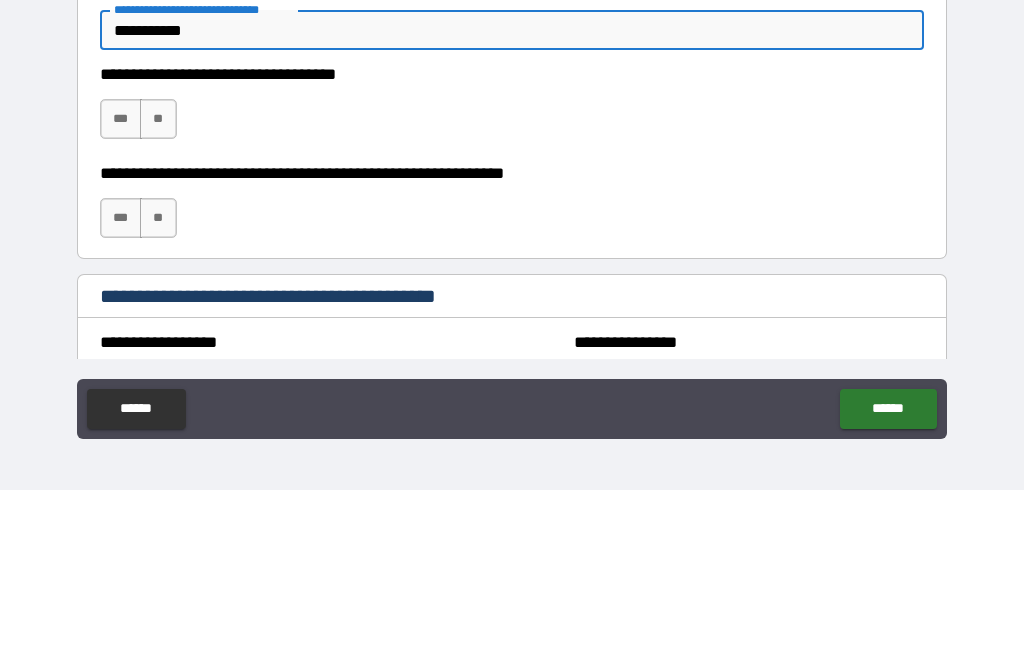 scroll, scrollTop: 1241, scrollLeft: 0, axis: vertical 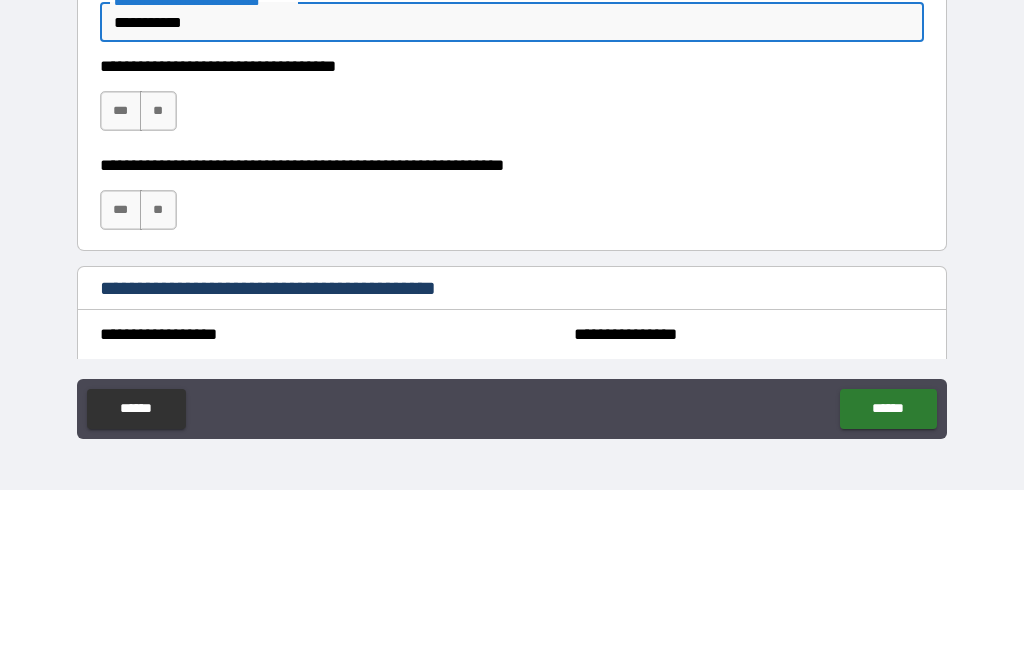 type on "**********" 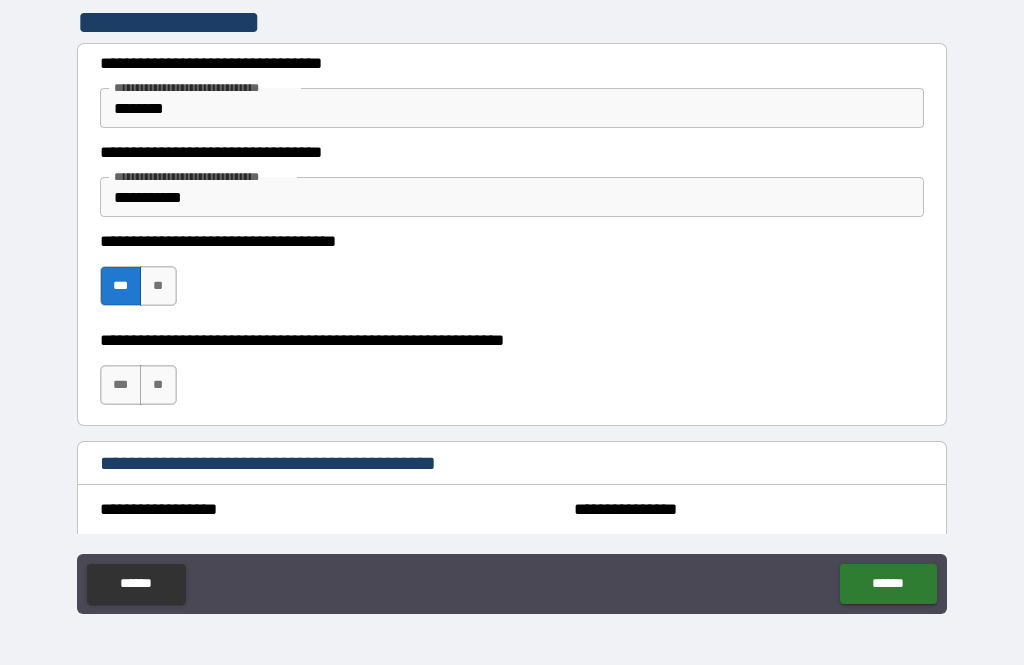 click on "**" at bounding box center [158, 385] 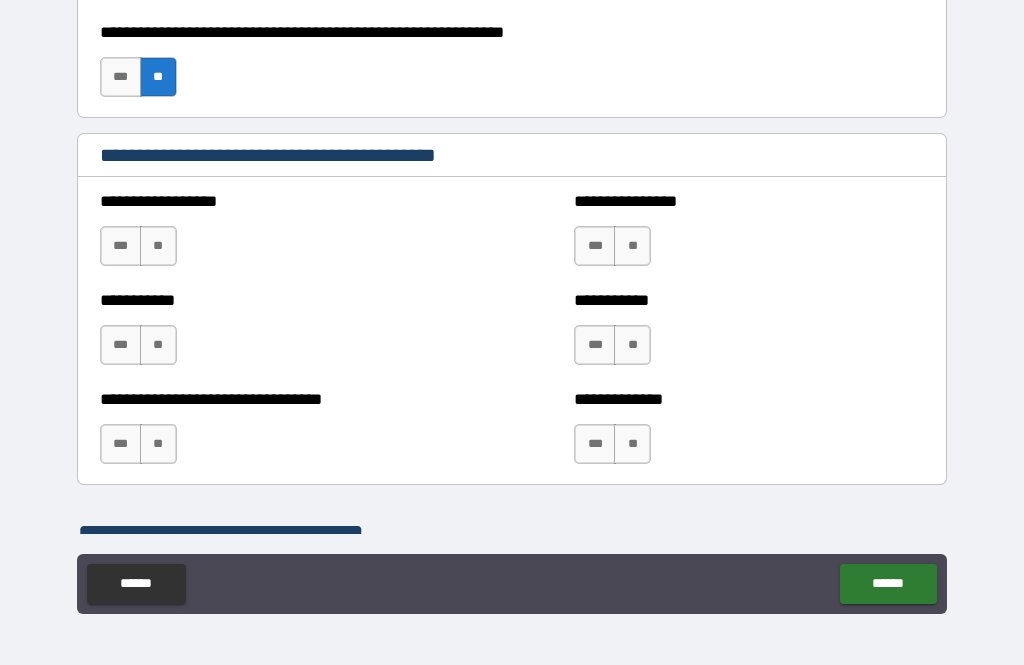 scroll, scrollTop: 1554, scrollLeft: 0, axis: vertical 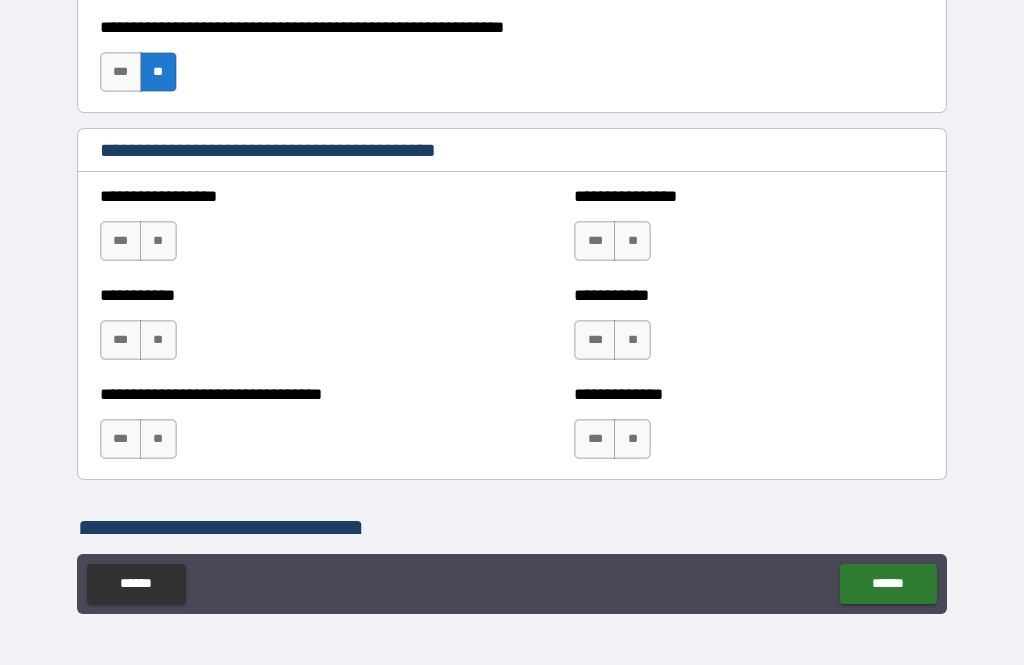 click on "**" at bounding box center (158, 241) 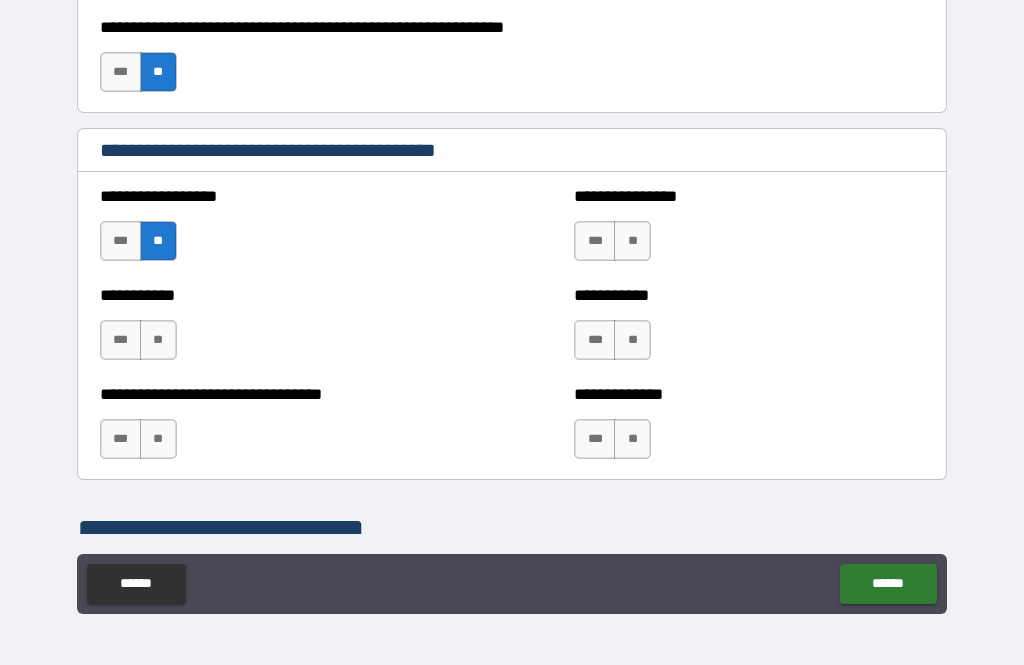 click on "**" at bounding box center (158, 340) 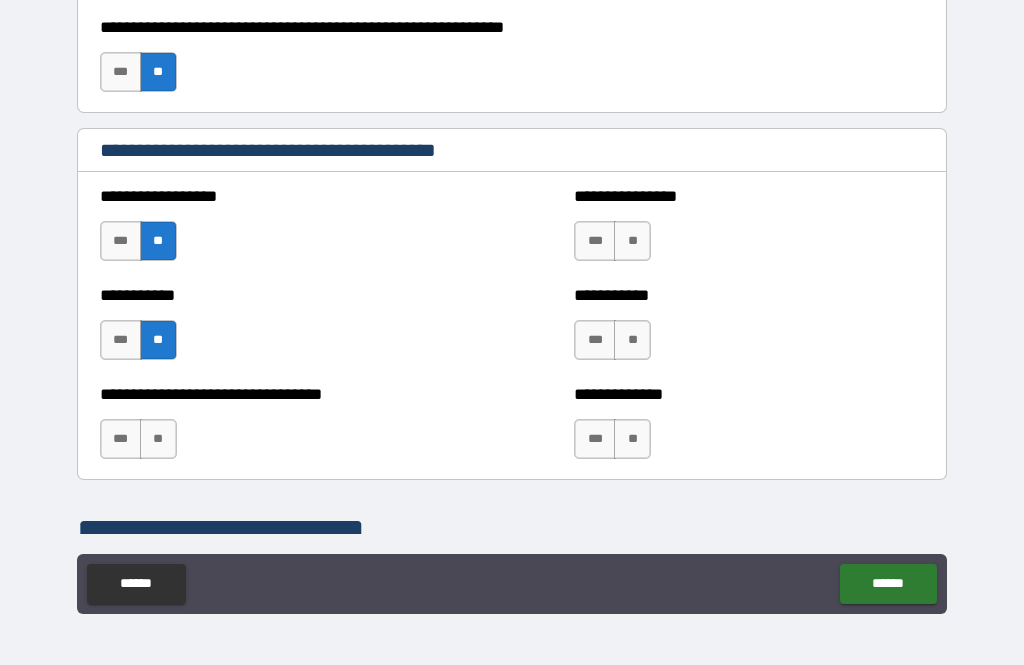 click on "**" at bounding box center [158, 439] 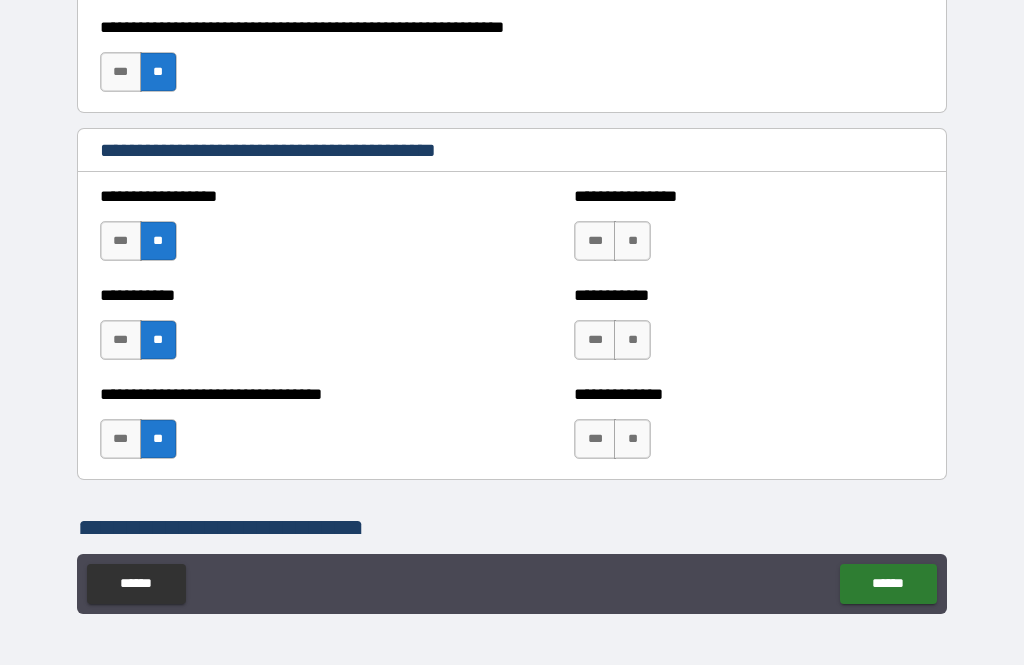click on "**" at bounding box center [632, 241] 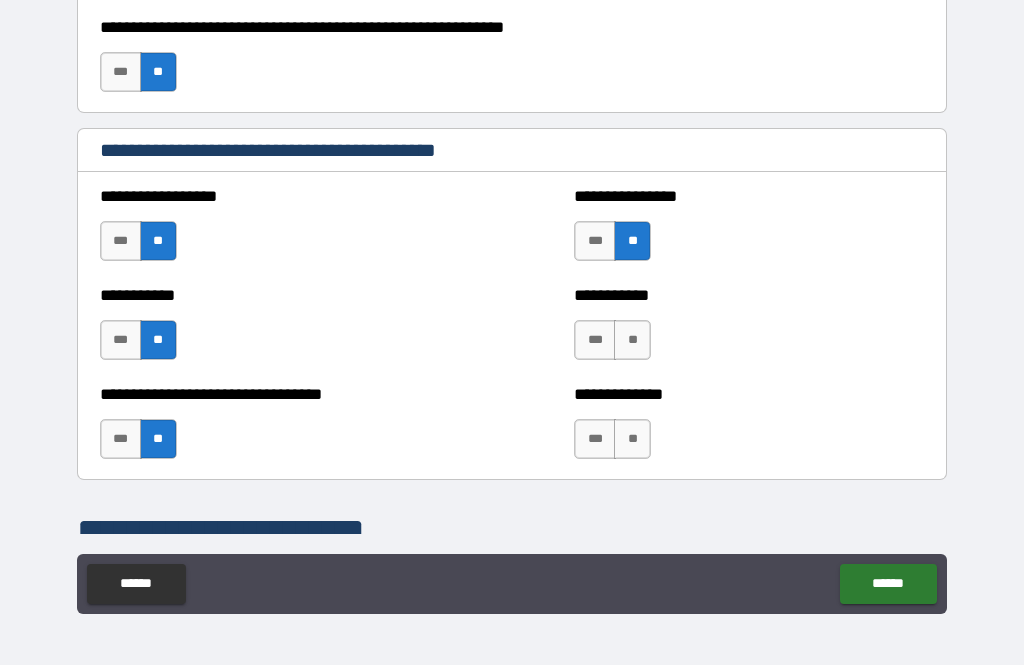 click on "**" at bounding box center [632, 340] 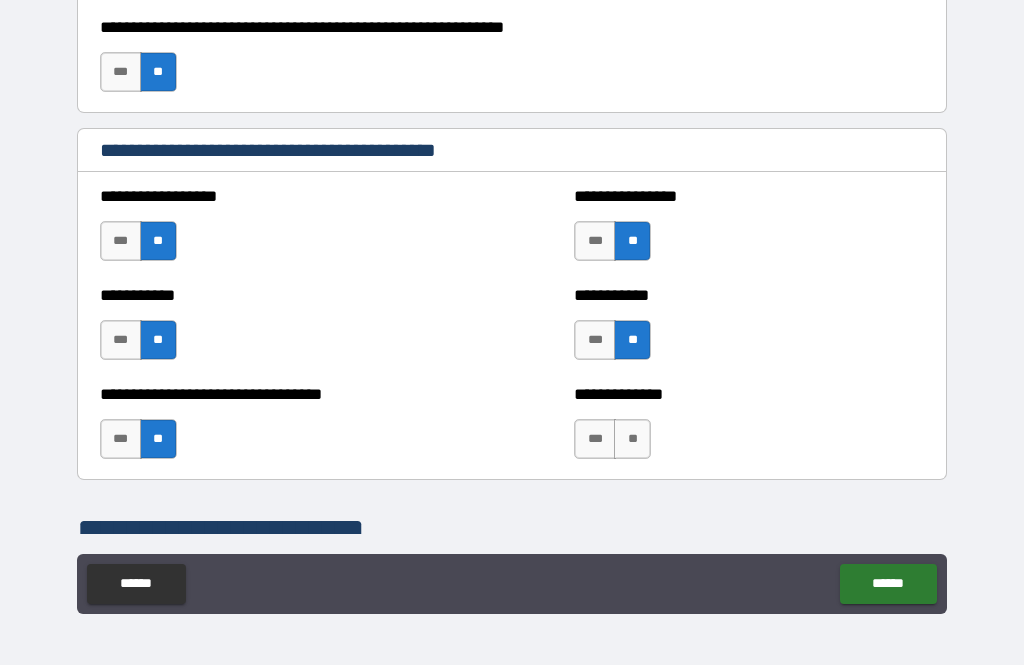 click on "**" at bounding box center (632, 439) 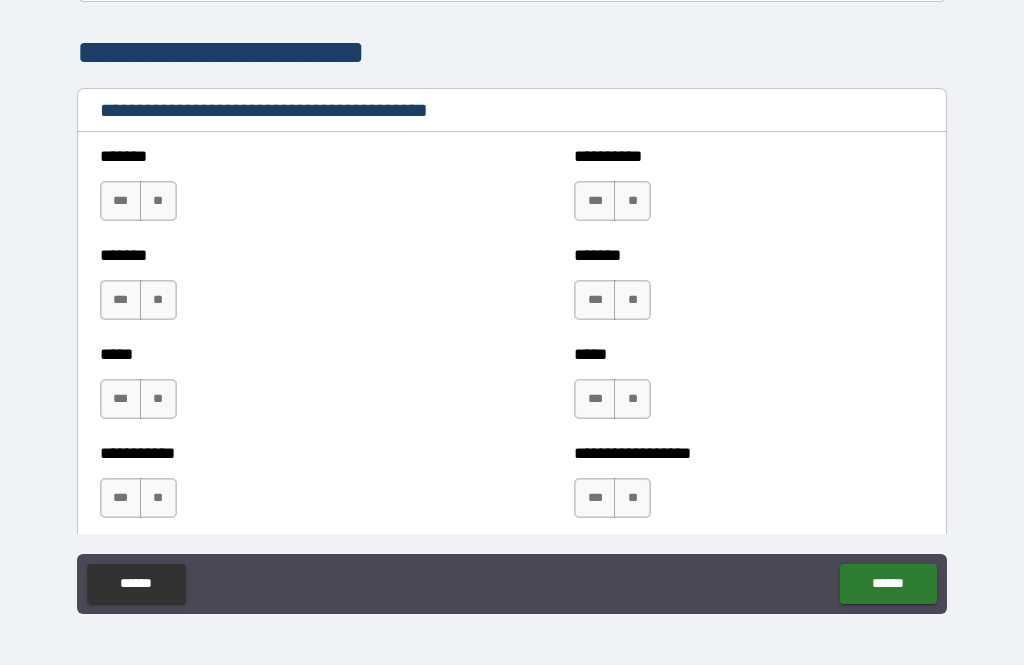 scroll, scrollTop: 2033, scrollLeft: 0, axis: vertical 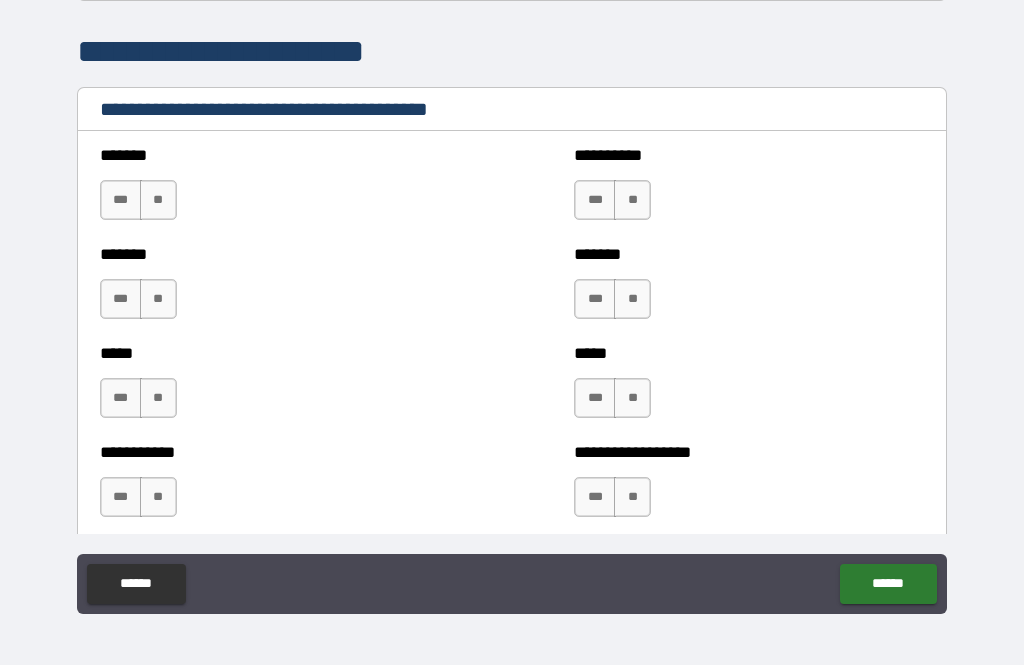 click on "**" at bounding box center (158, 200) 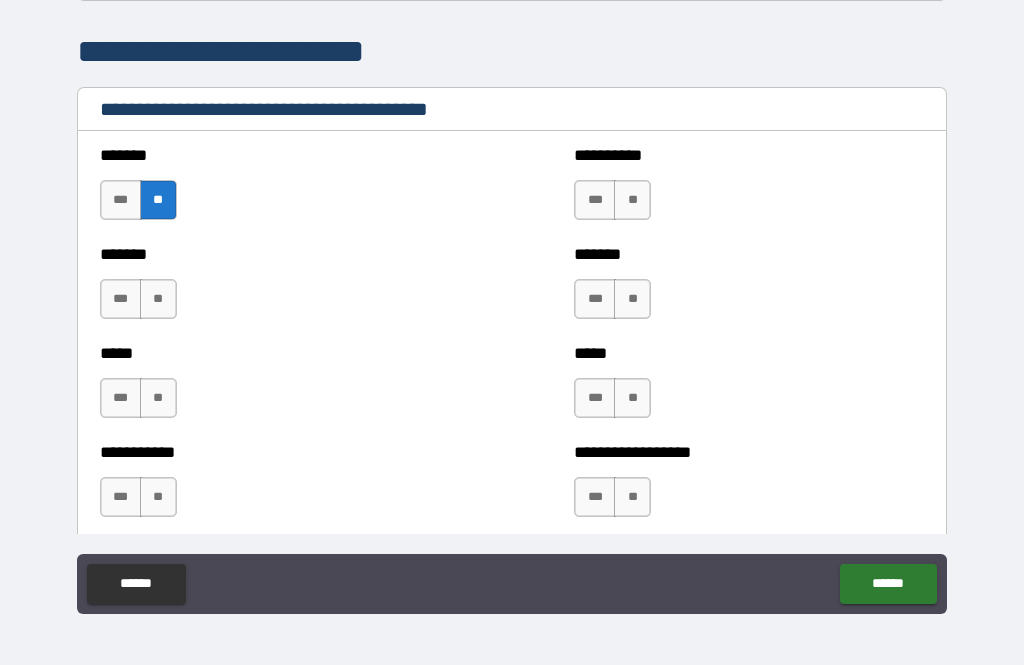click on "**" at bounding box center [158, 299] 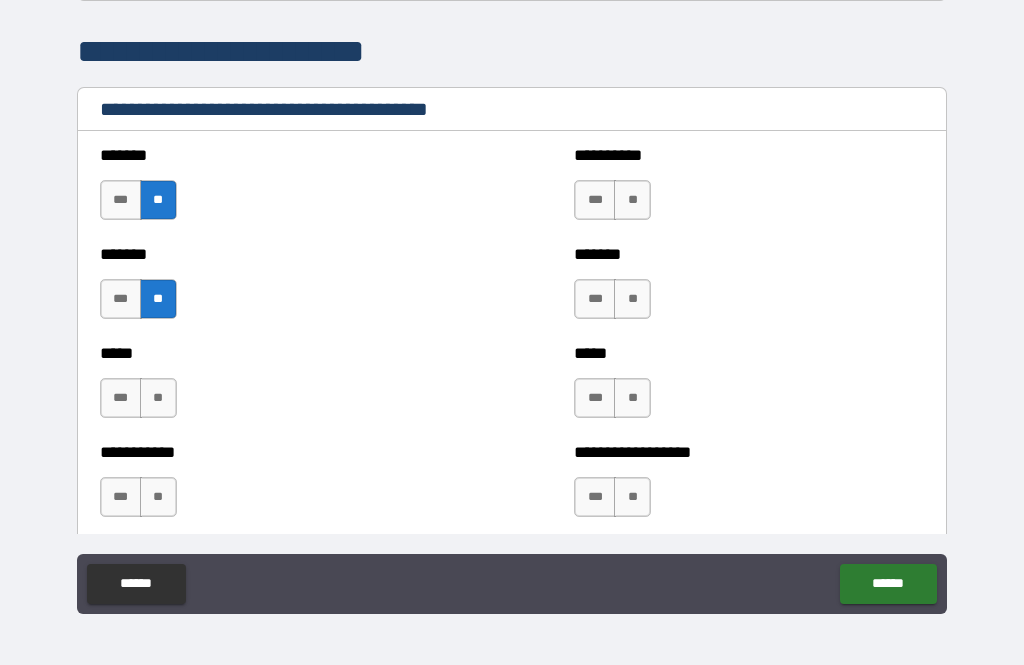 click on "**" at bounding box center (158, 398) 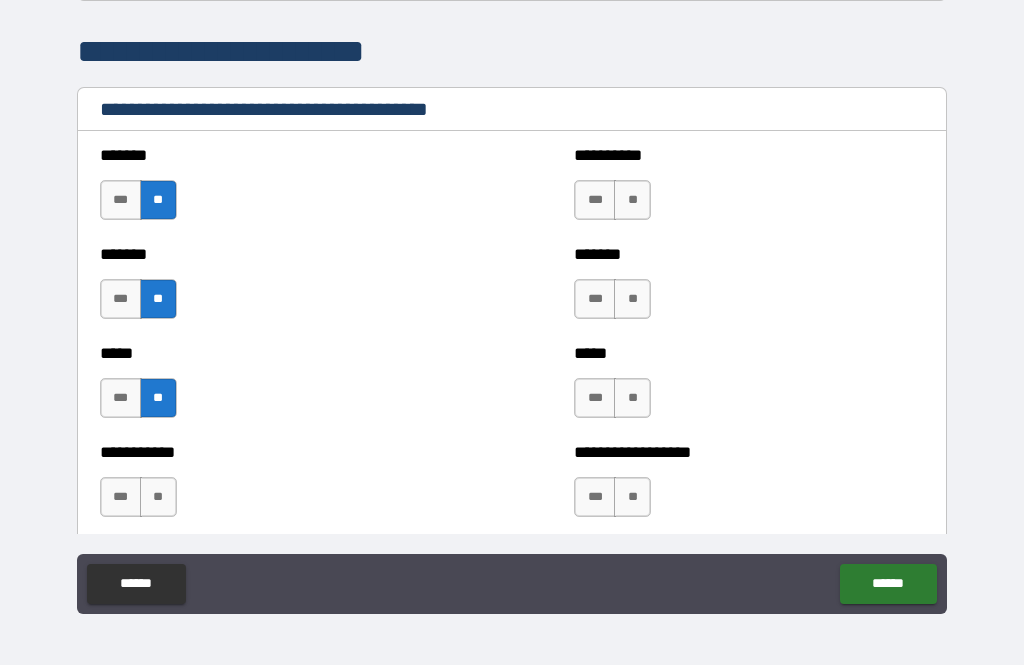 click on "**" at bounding box center [158, 497] 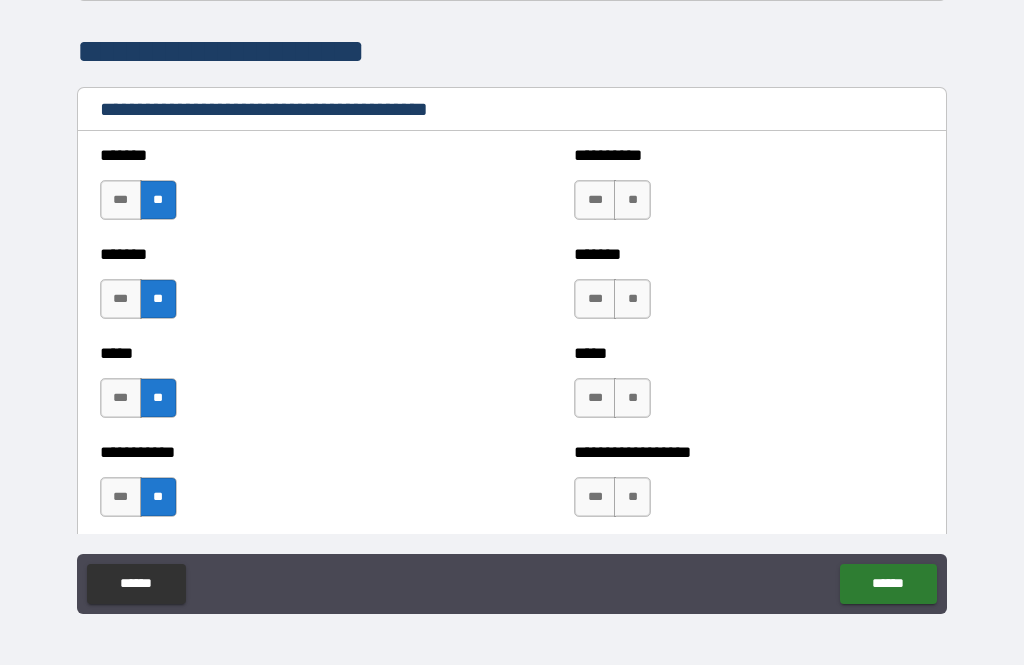 click on "**" at bounding box center (632, 497) 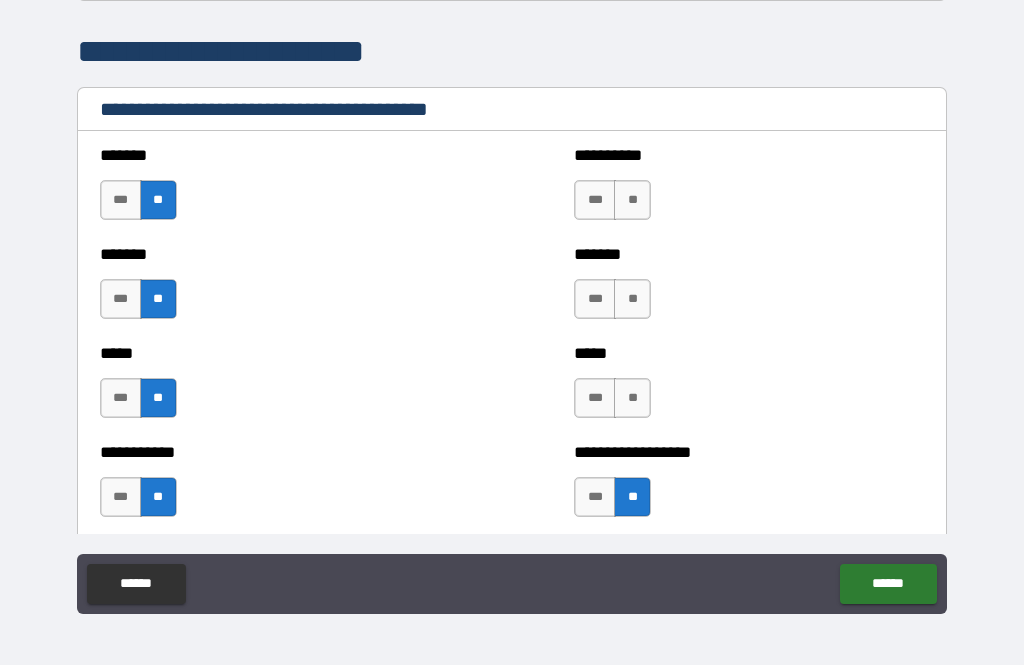 click on "**" at bounding box center (632, 398) 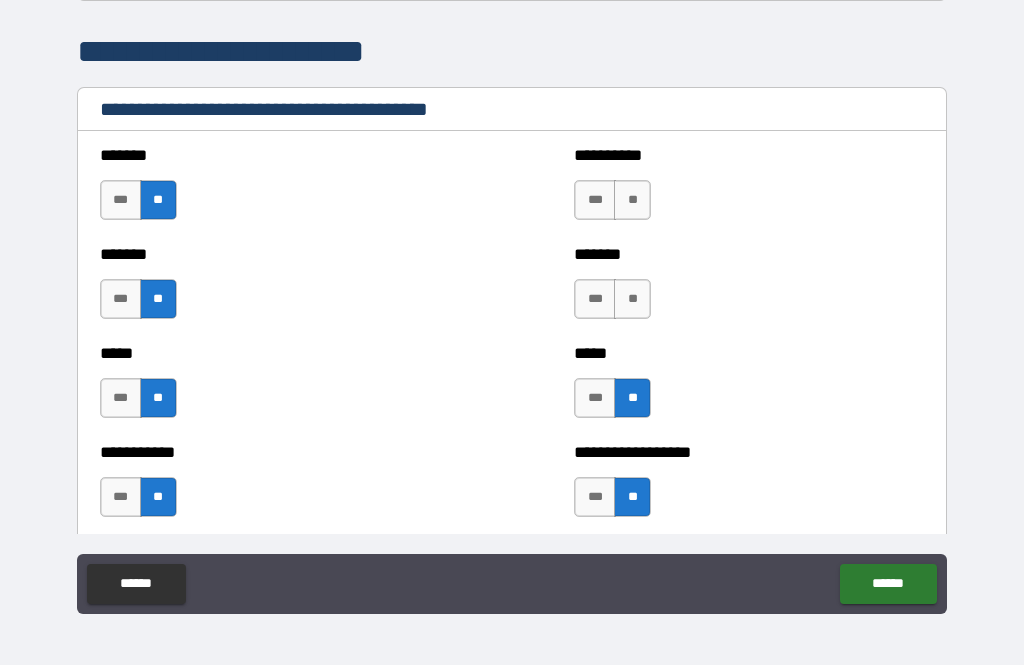 click on "**" at bounding box center (632, 299) 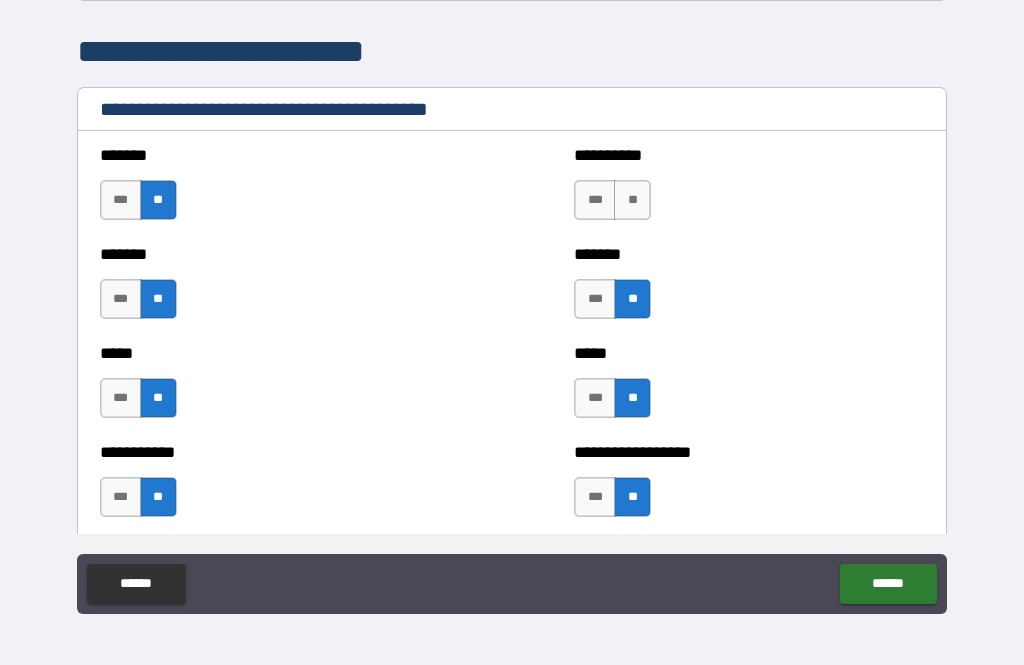 click on "**********" at bounding box center [749, 190] 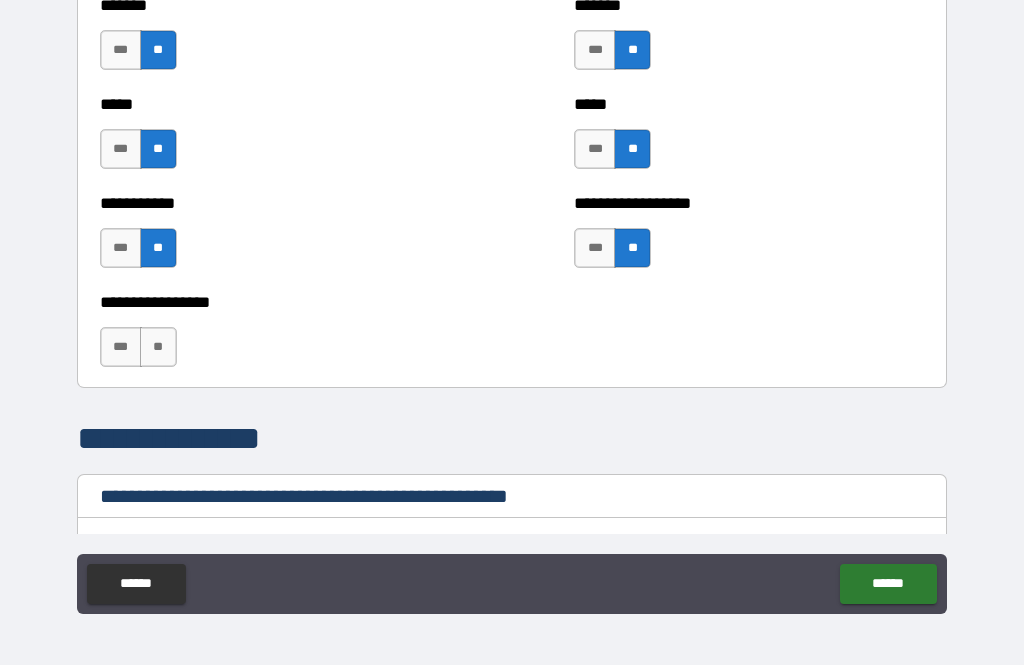 scroll, scrollTop: 2290, scrollLeft: 0, axis: vertical 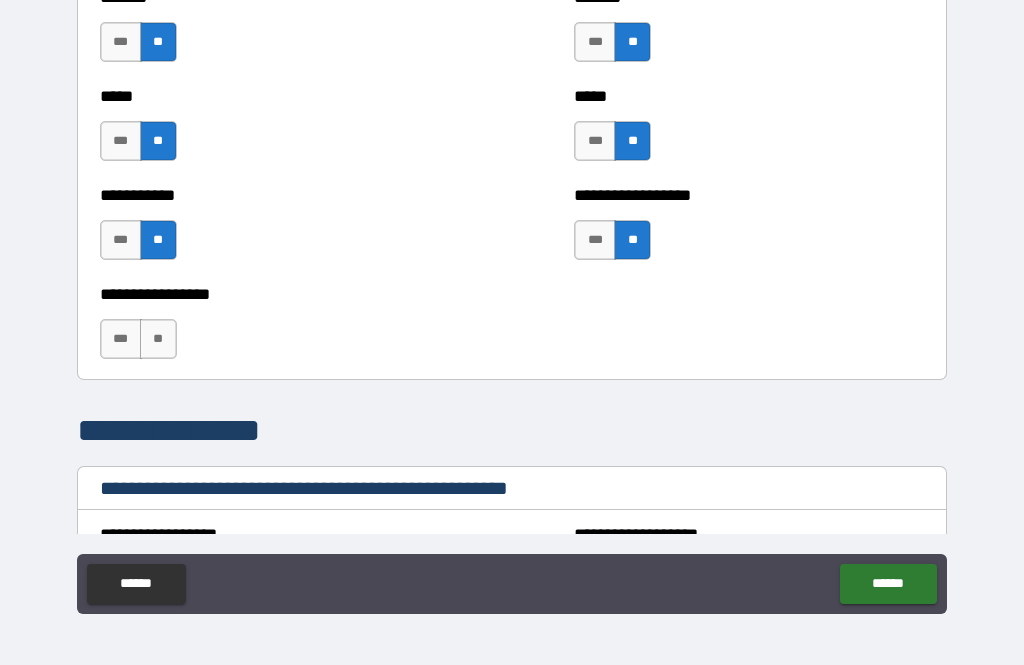 click on "***" at bounding box center (121, 339) 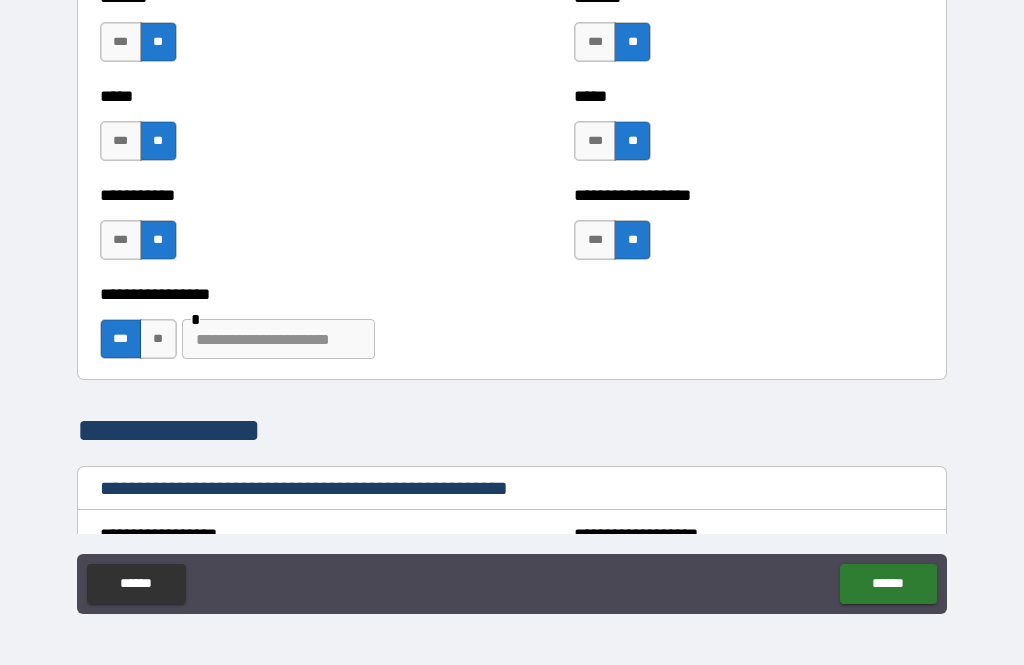 click at bounding box center (278, 339) 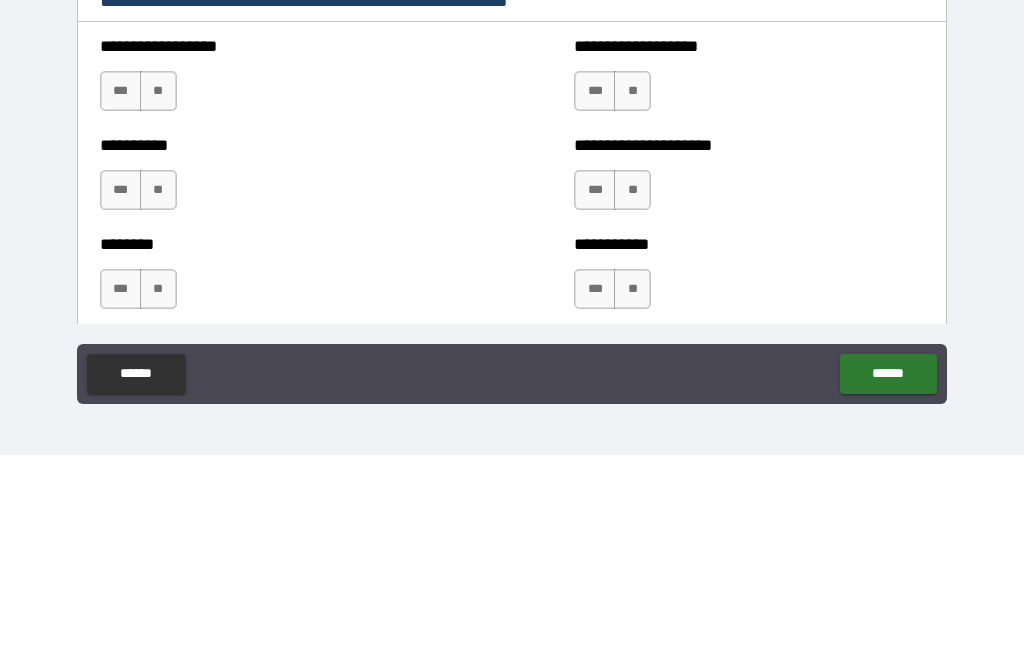scroll, scrollTop: 2589, scrollLeft: 0, axis: vertical 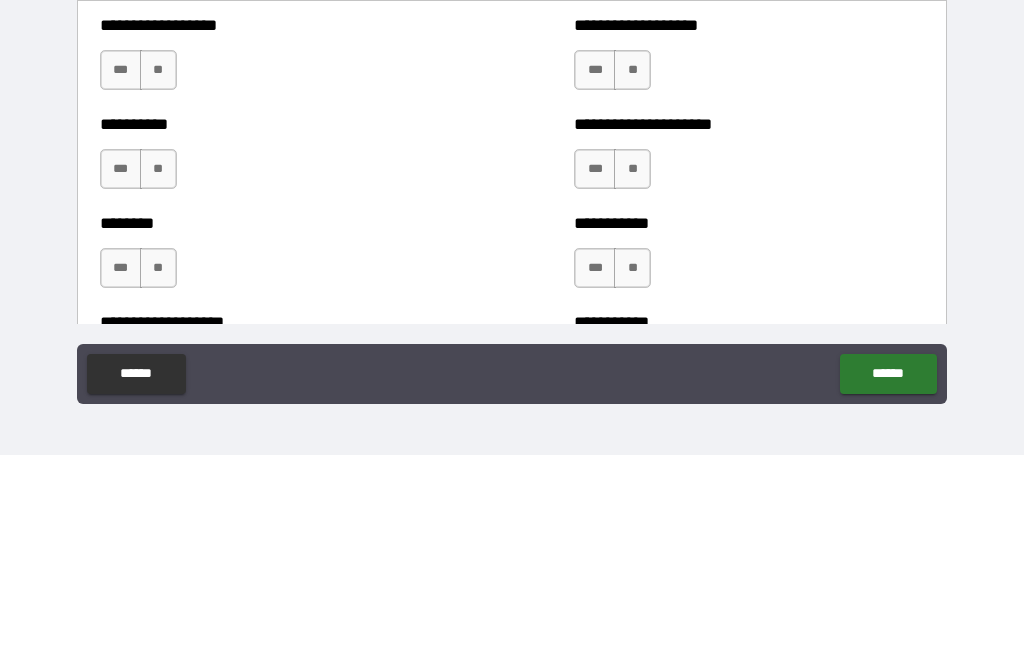 type on "********" 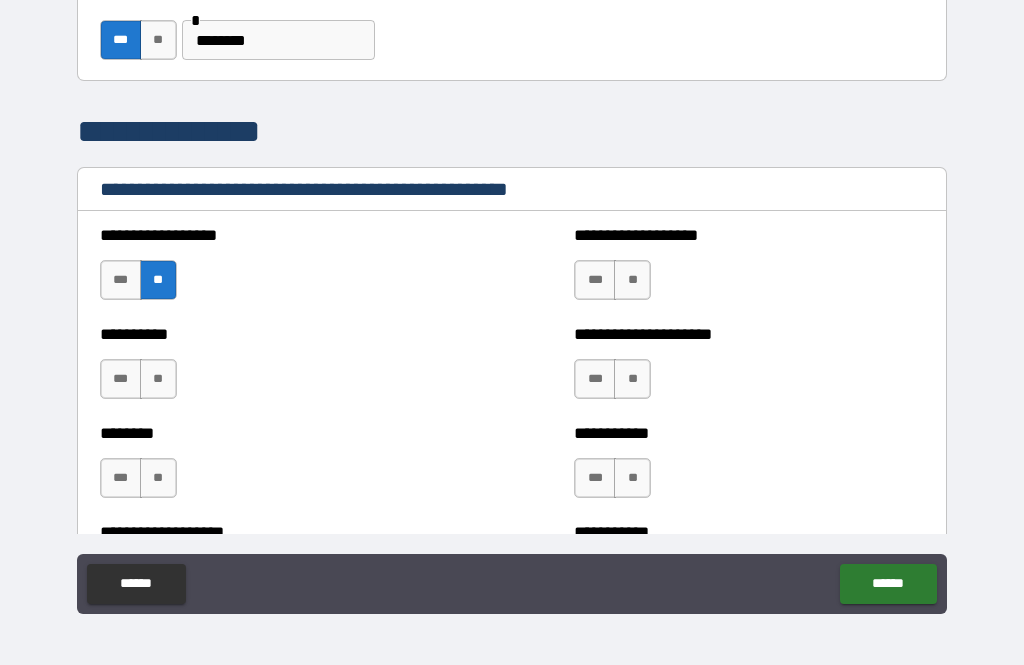 click on "**" at bounding box center (158, 379) 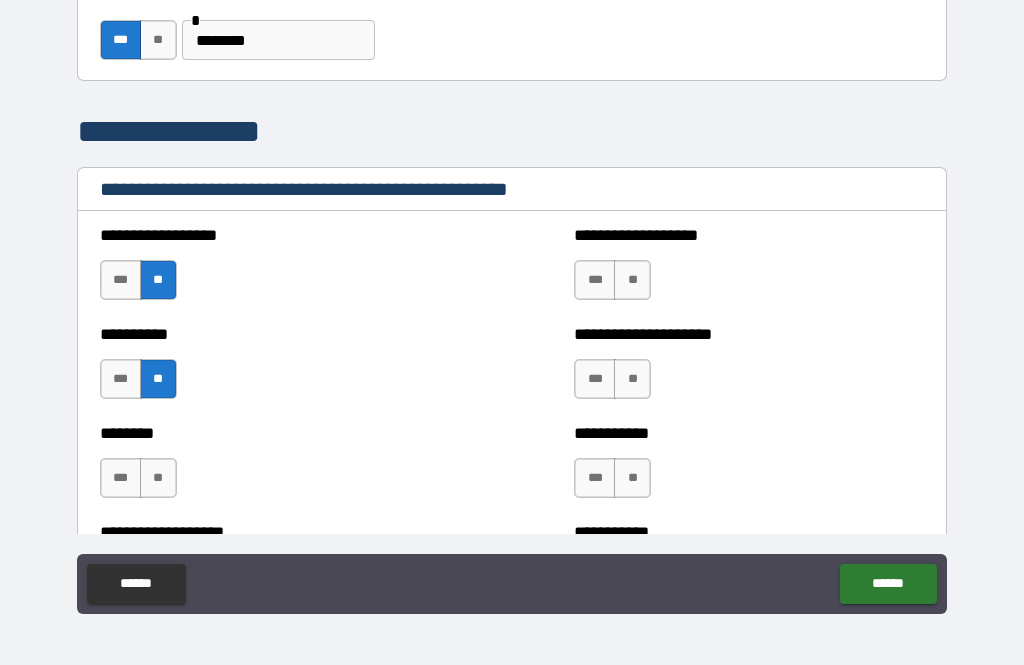 click on "**" at bounding box center (632, 379) 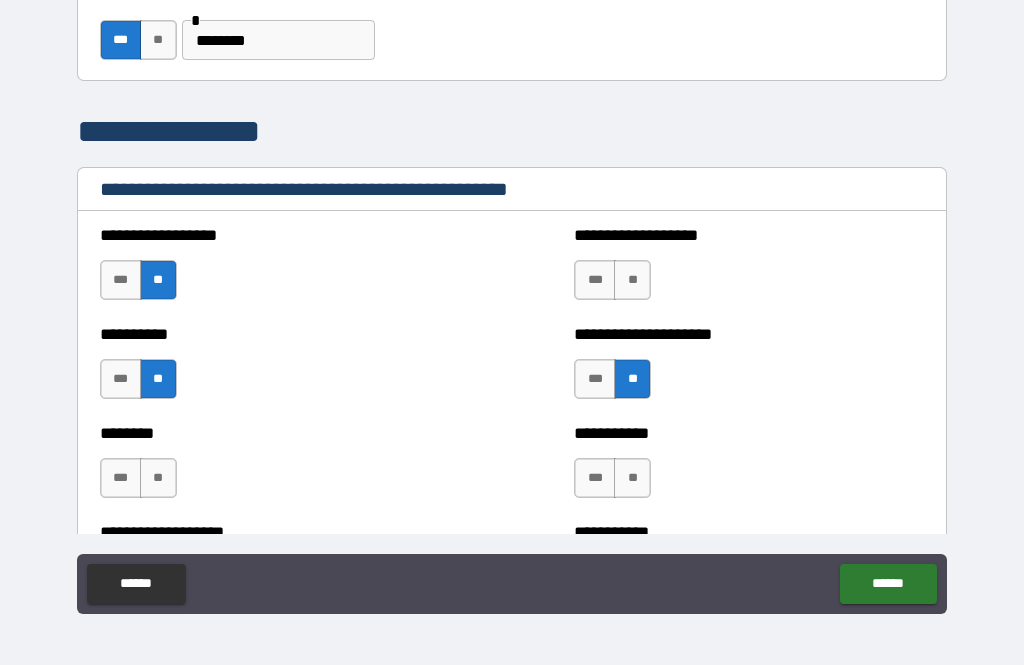 click on "**" at bounding box center [632, 280] 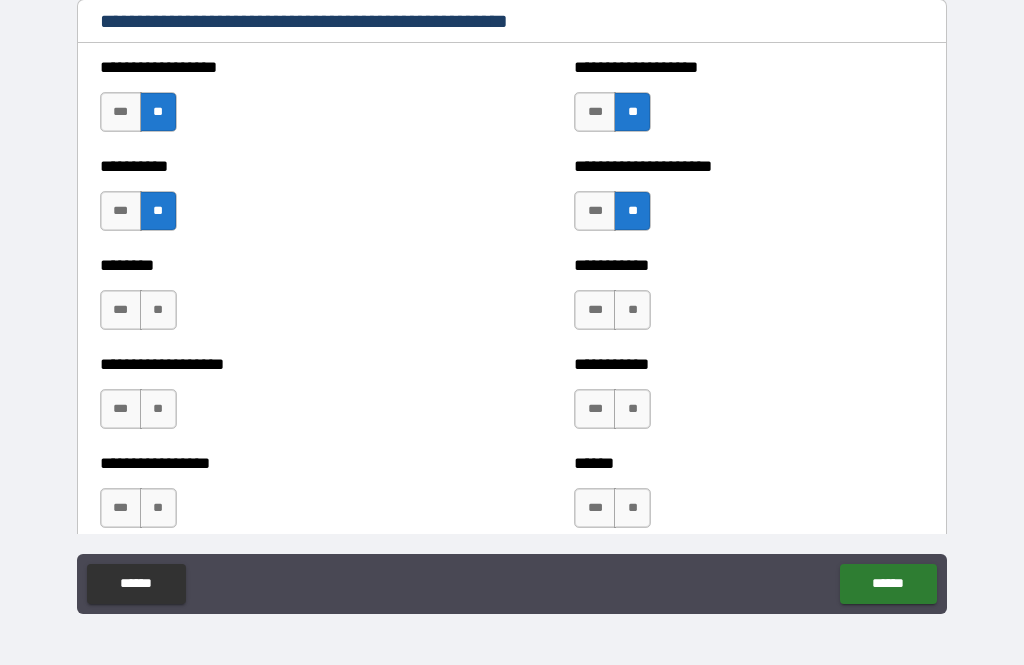 scroll, scrollTop: 2763, scrollLeft: 0, axis: vertical 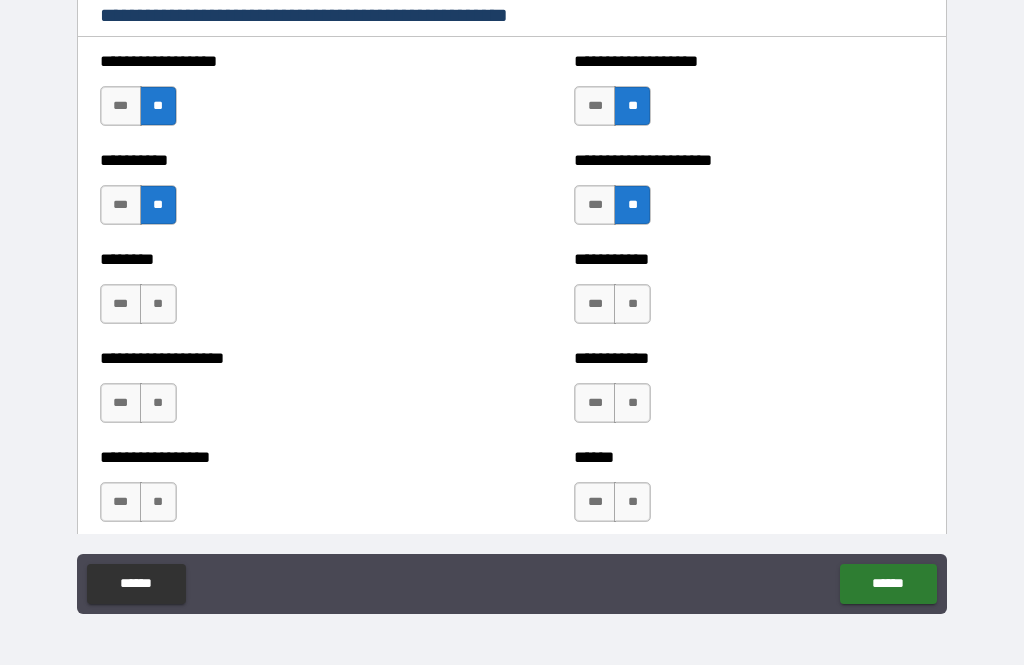 click on "**" at bounding box center [158, 304] 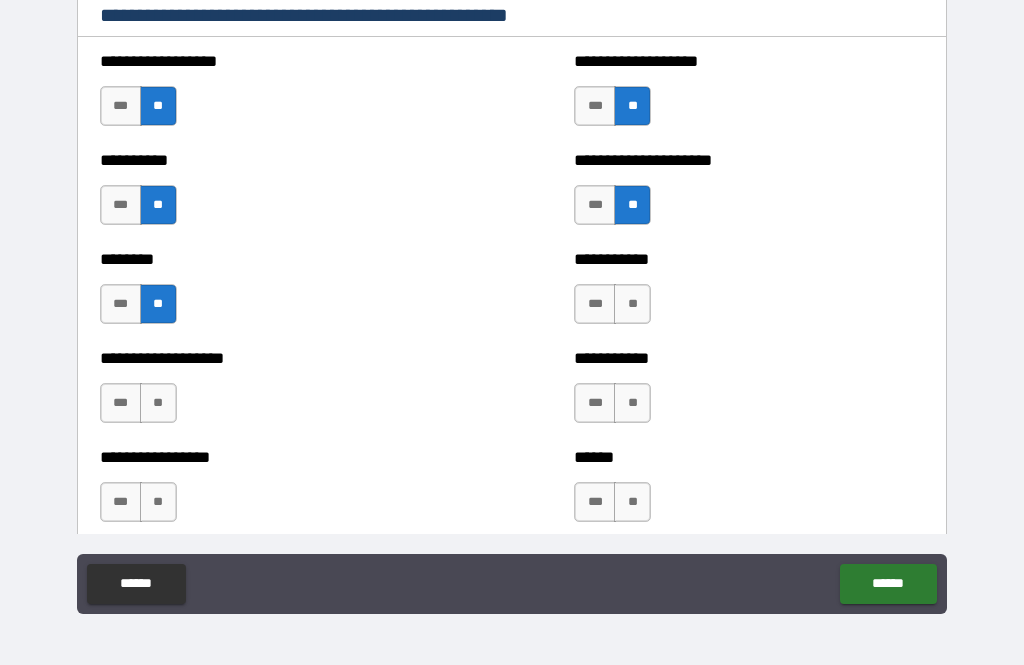 click on "**" at bounding box center (632, 304) 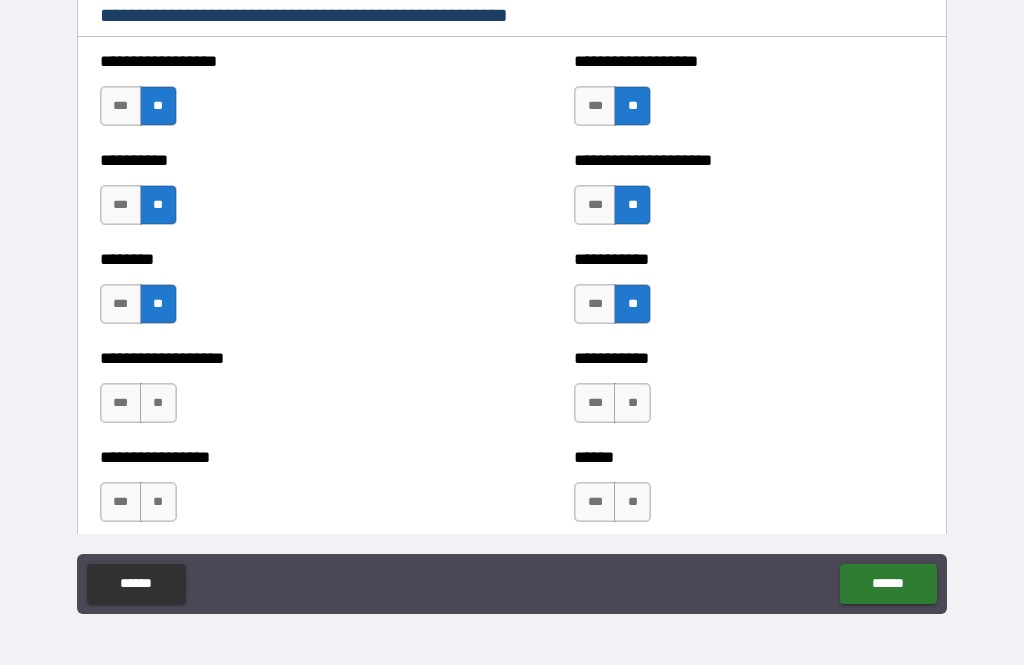 click on "**" at bounding box center [158, 403] 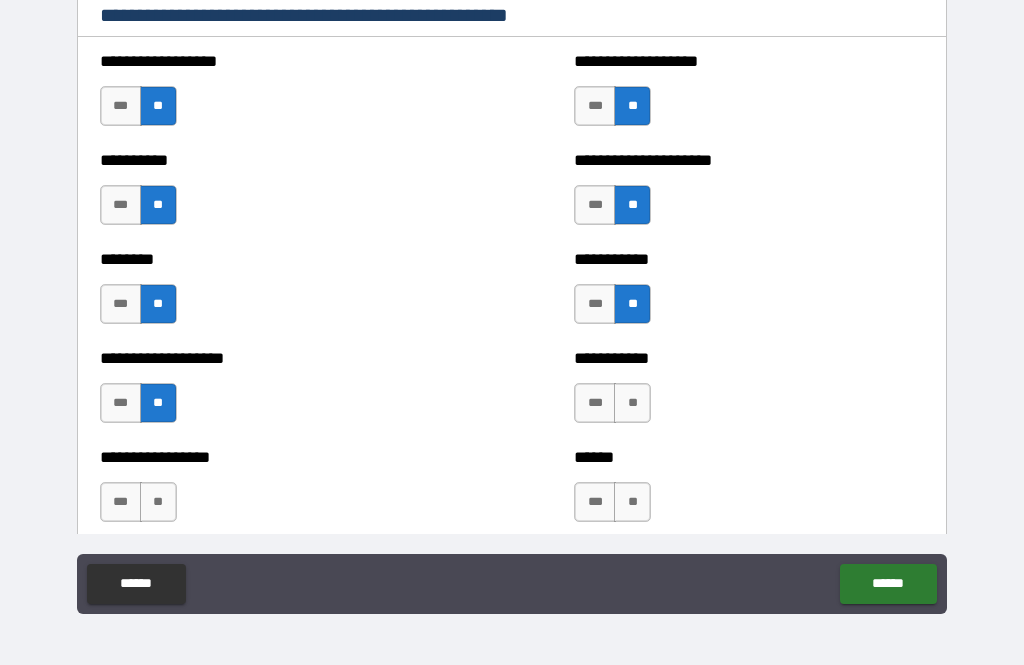 click on "**" at bounding box center (632, 403) 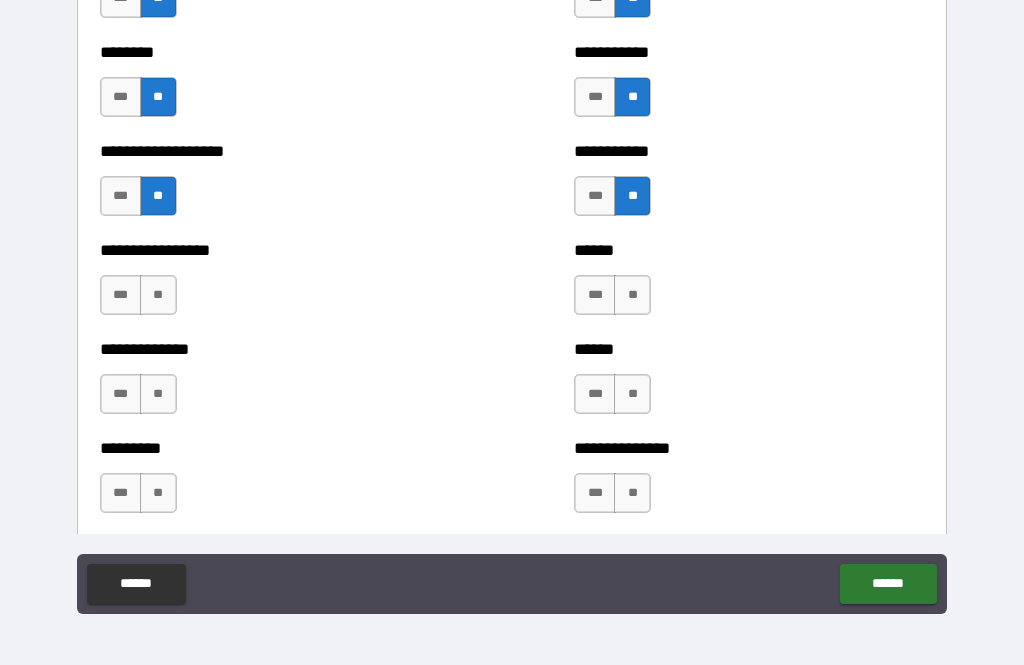 scroll, scrollTop: 2971, scrollLeft: 0, axis: vertical 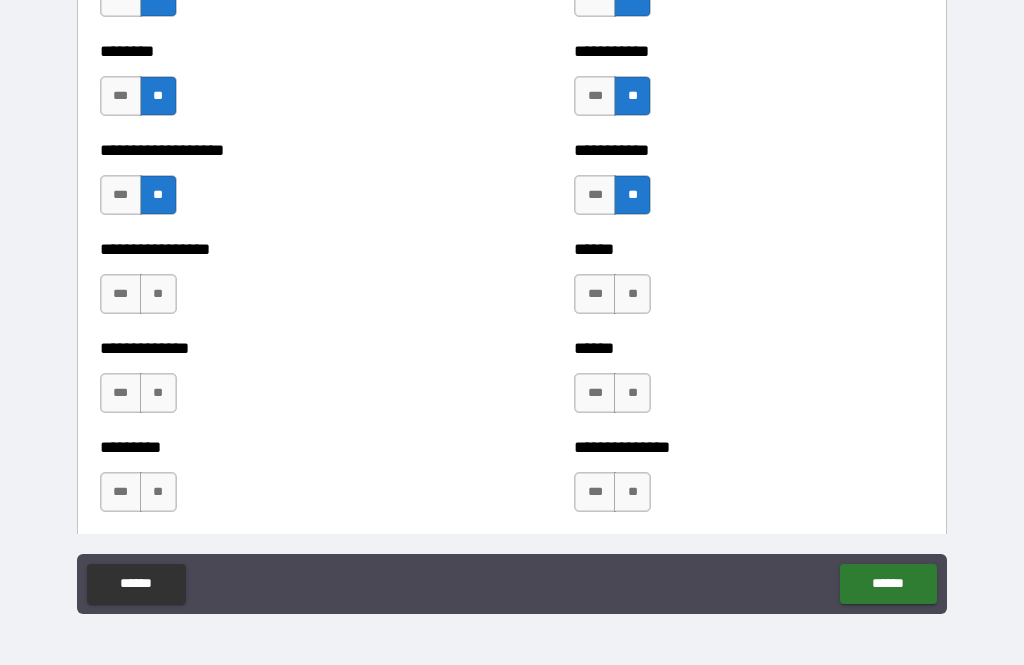 click on "**" at bounding box center (158, 294) 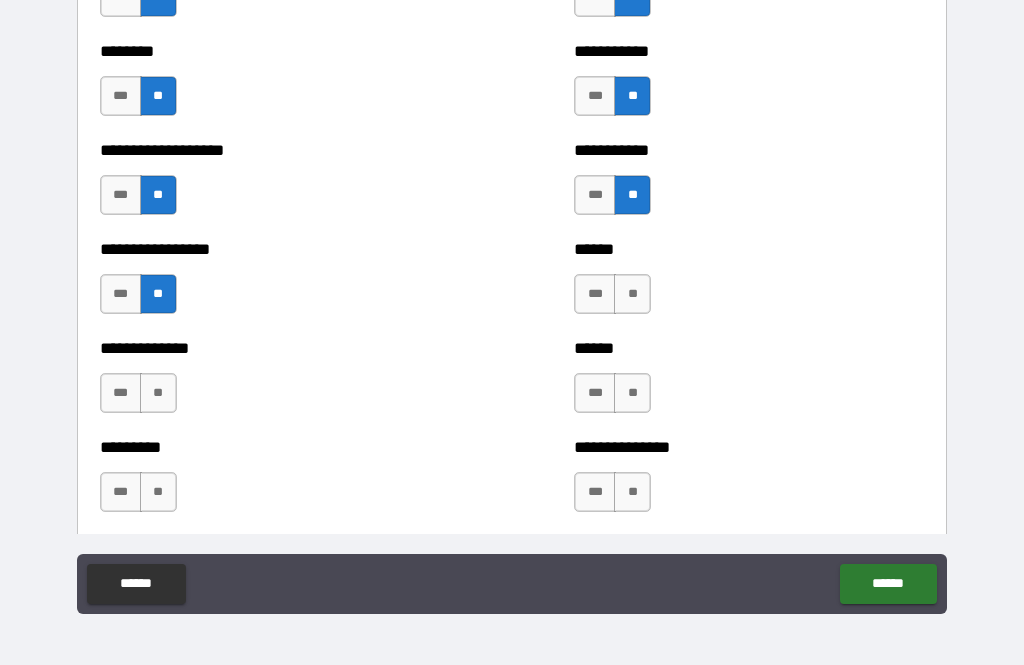 click on "**" at bounding box center [632, 294] 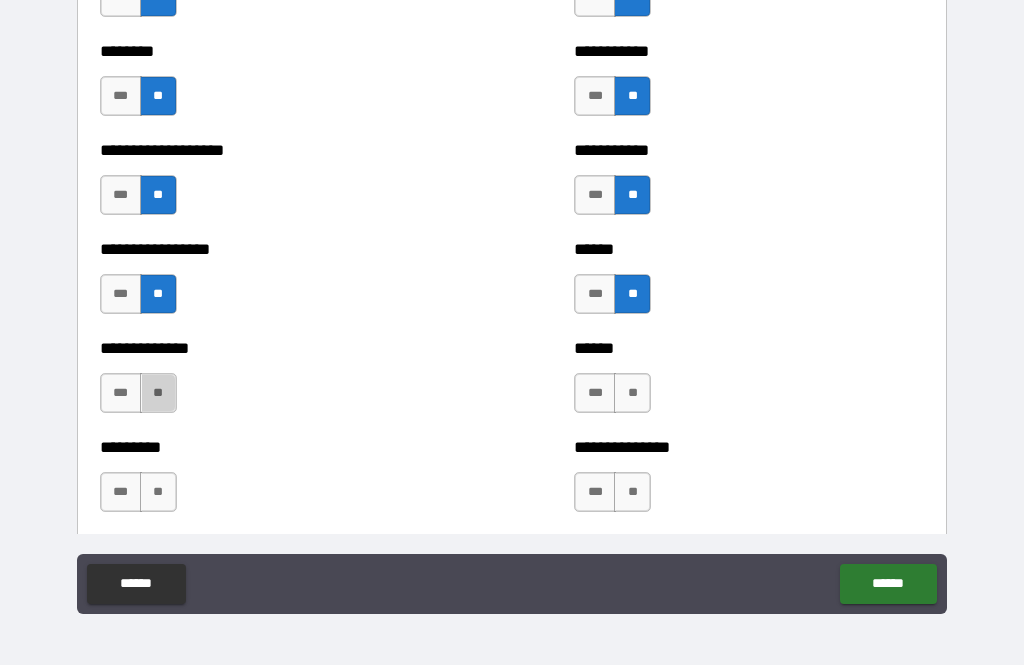 click on "**" at bounding box center (158, 393) 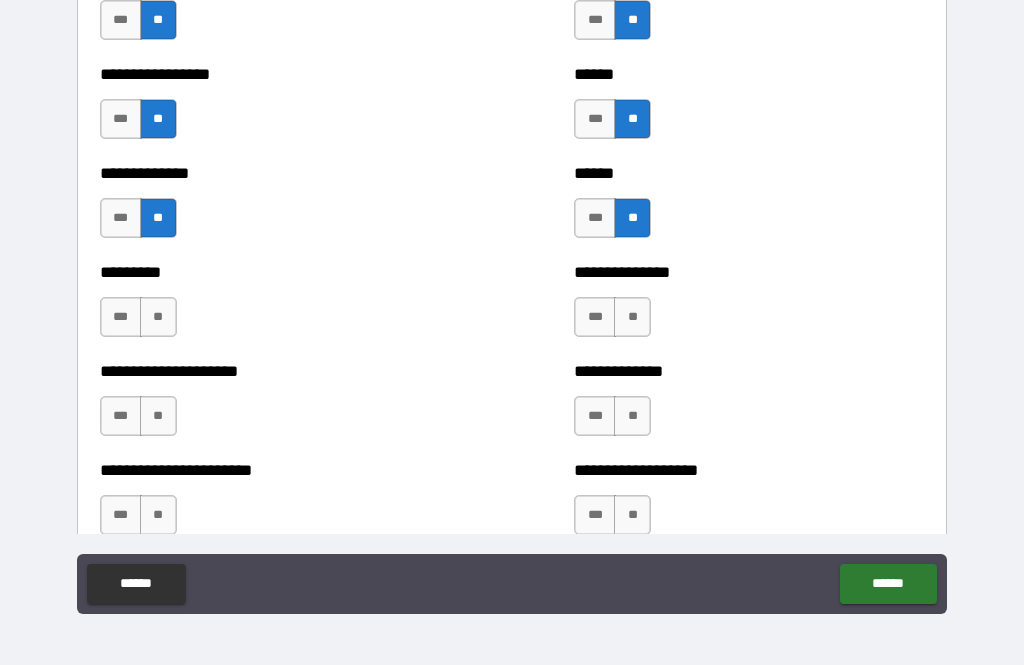 scroll, scrollTop: 3164, scrollLeft: 0, axis: vertical 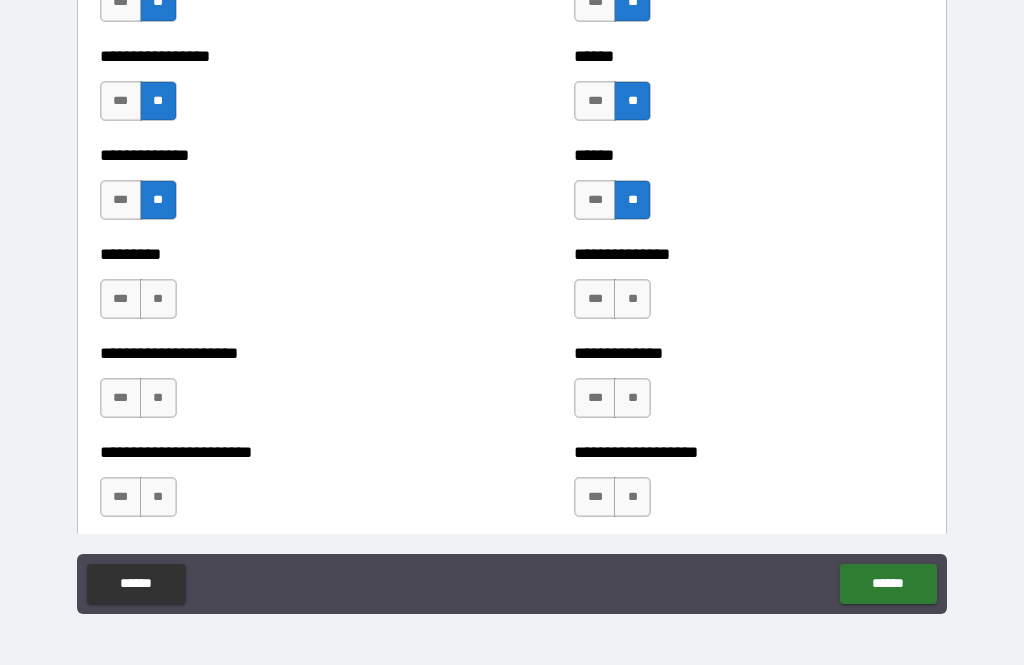 click on "**" at bounding box center [158, 299] 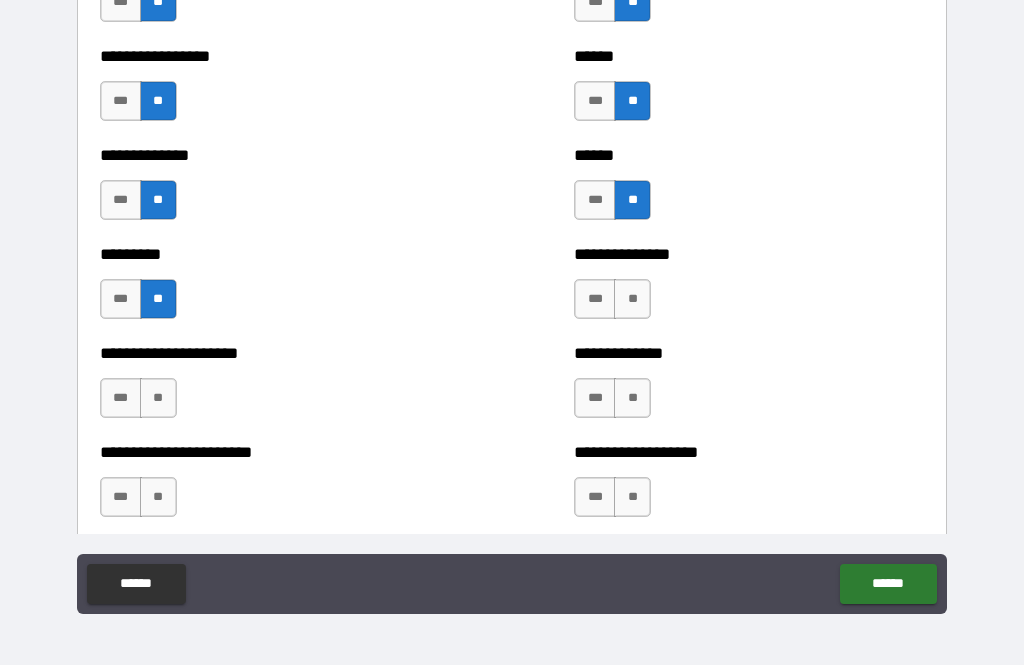 click on "**" at bounding box center [632, 299] 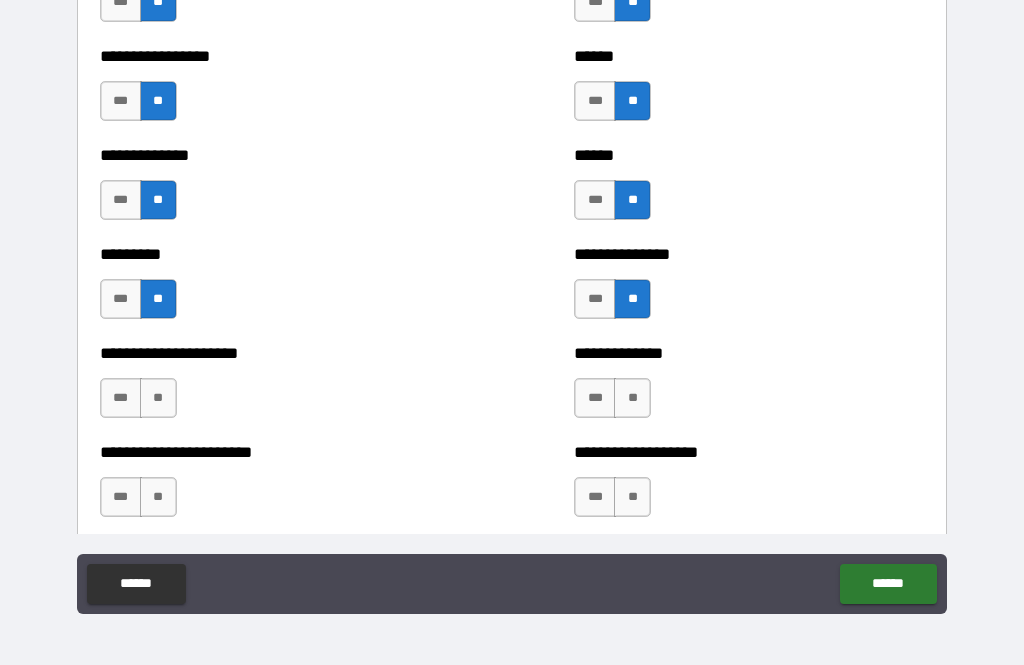 click on "**" at bounding box center [158, 398] 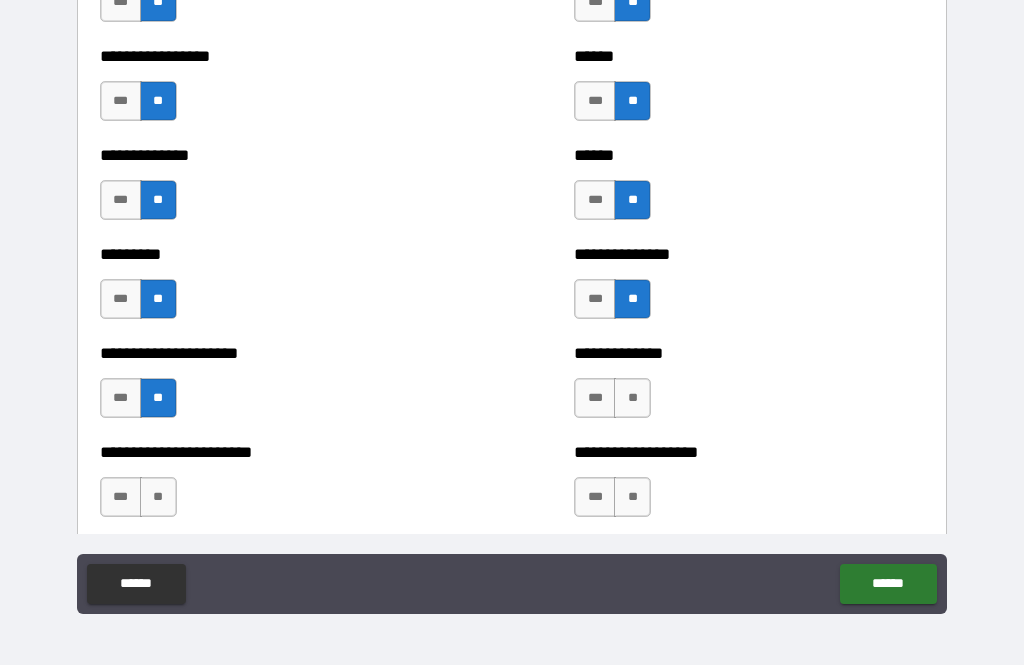 click on "**" at bounding box center (632, 398) 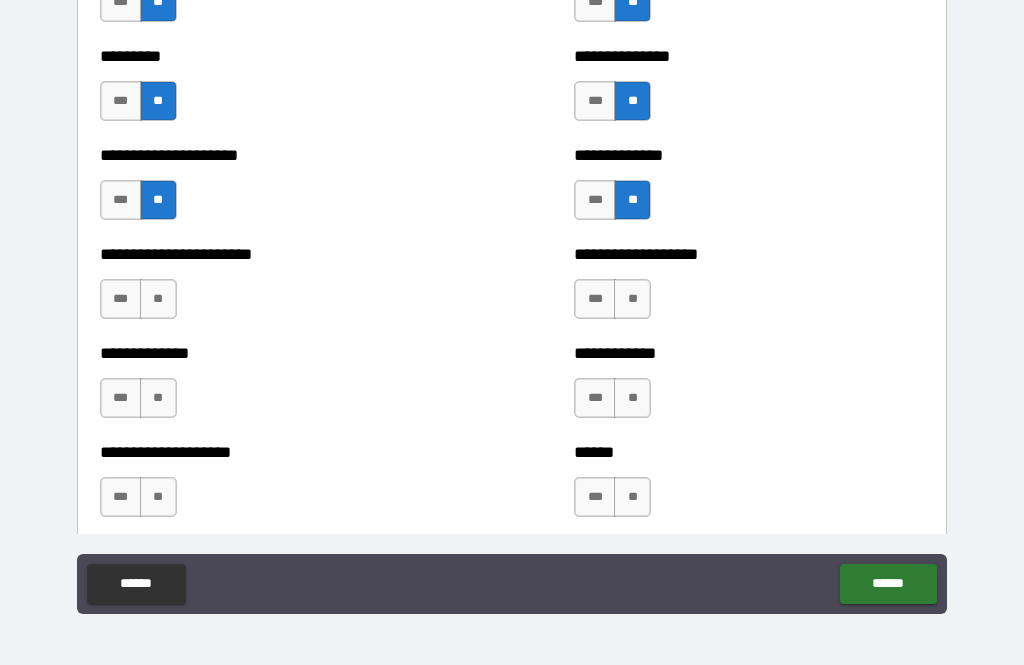 scroll, scrollTop: 3361, scrollLeft: 0, axis: vertical 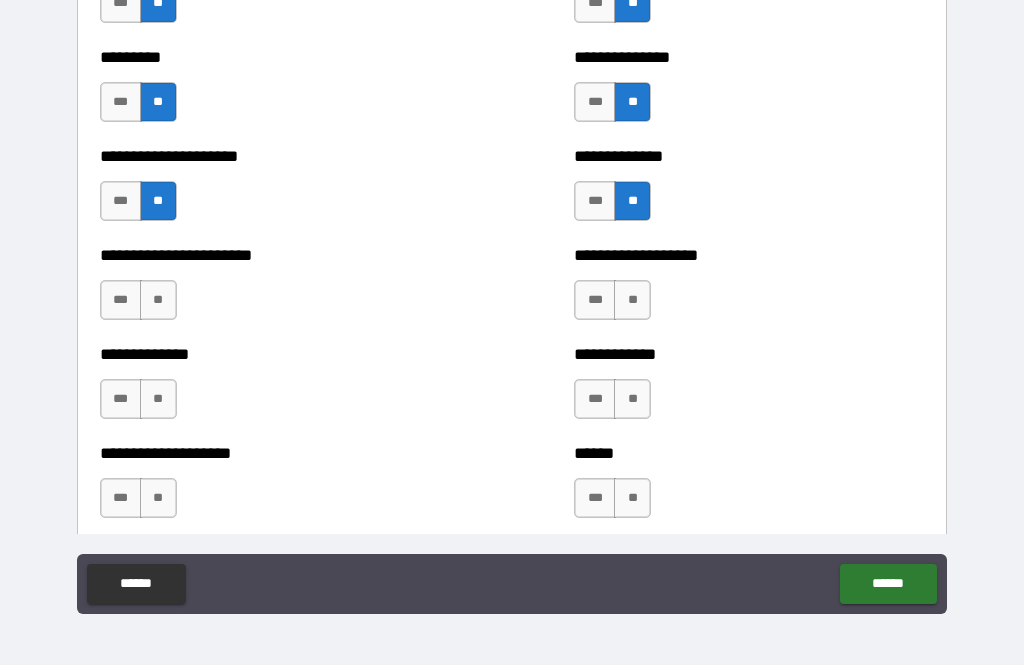 click on "**" at bounding box center (158, 300) 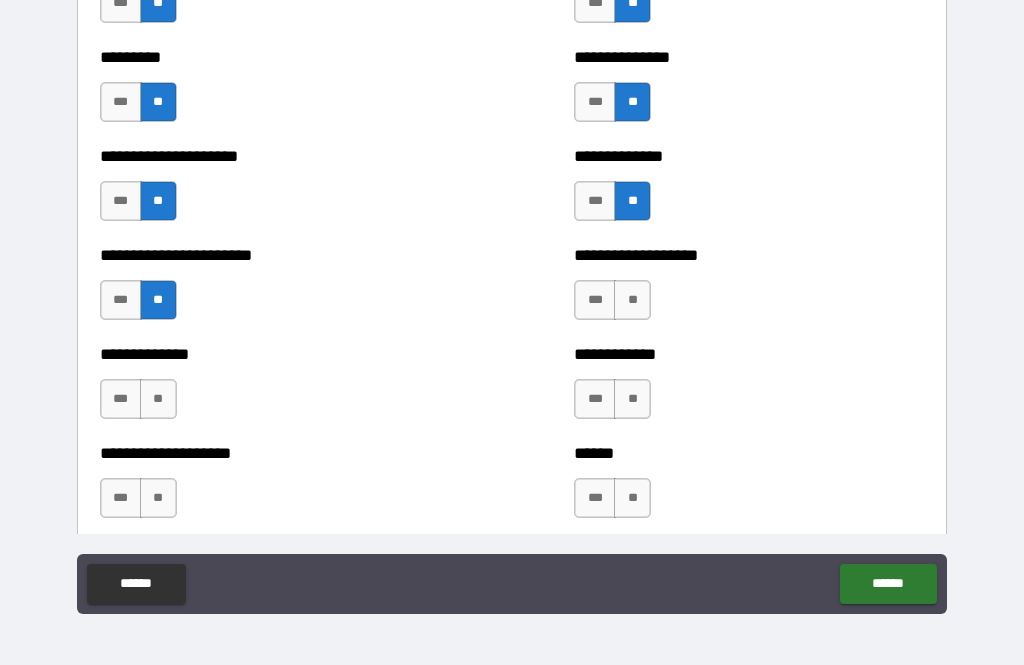 click on "**" at bounding box center [632, 300] 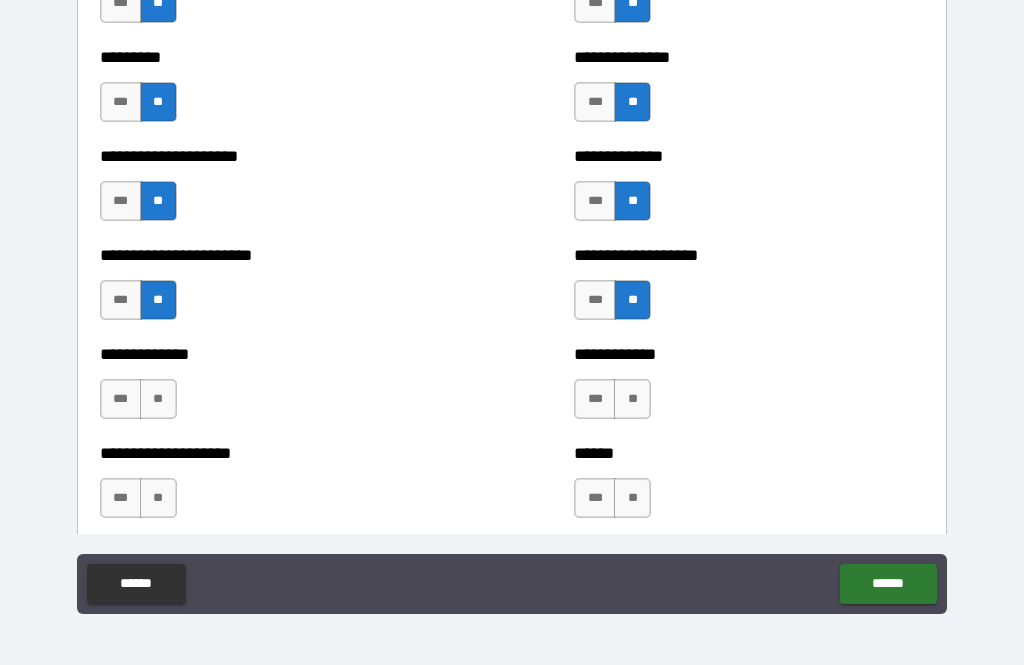 click on "**" at bounding box center (158, 399) 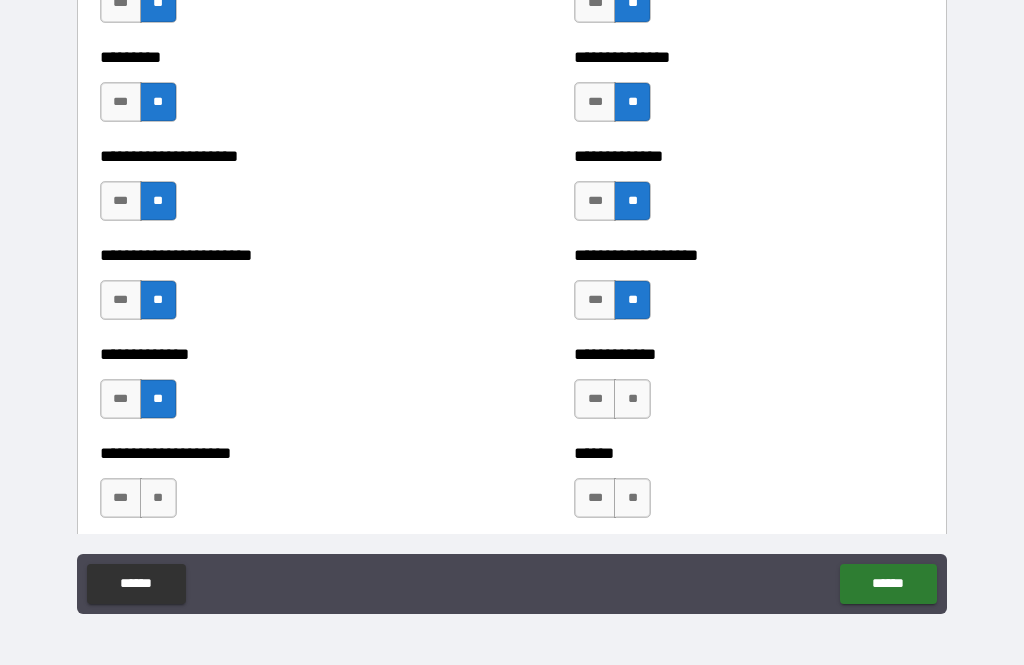 click on "**" at bounding box center (632, 399) 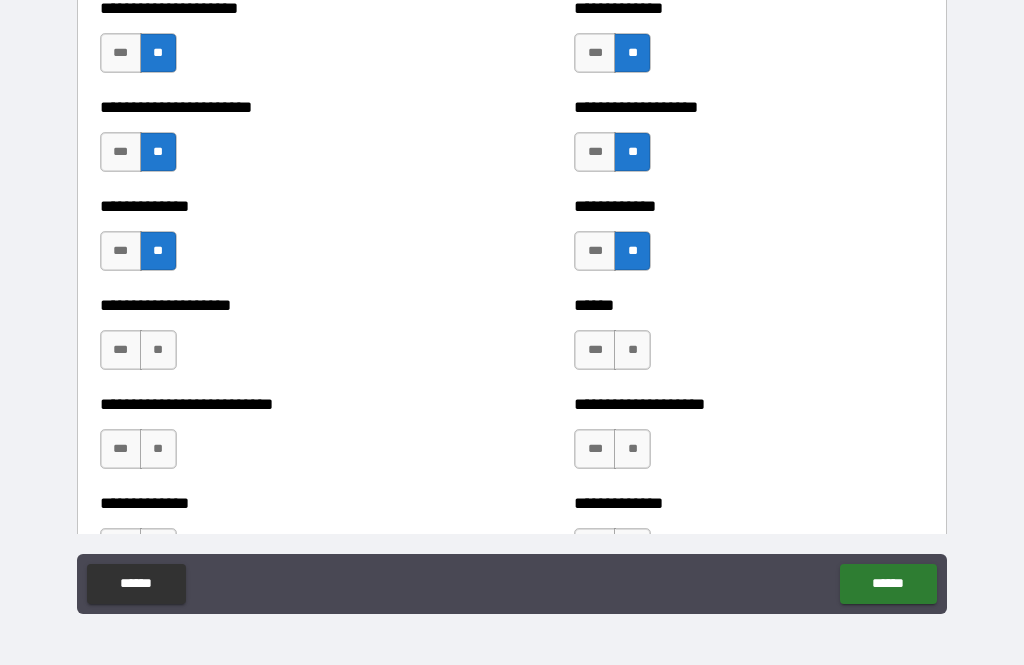 scroll, scrollTop: 3516, scrollLeft: 0, axis: vertical 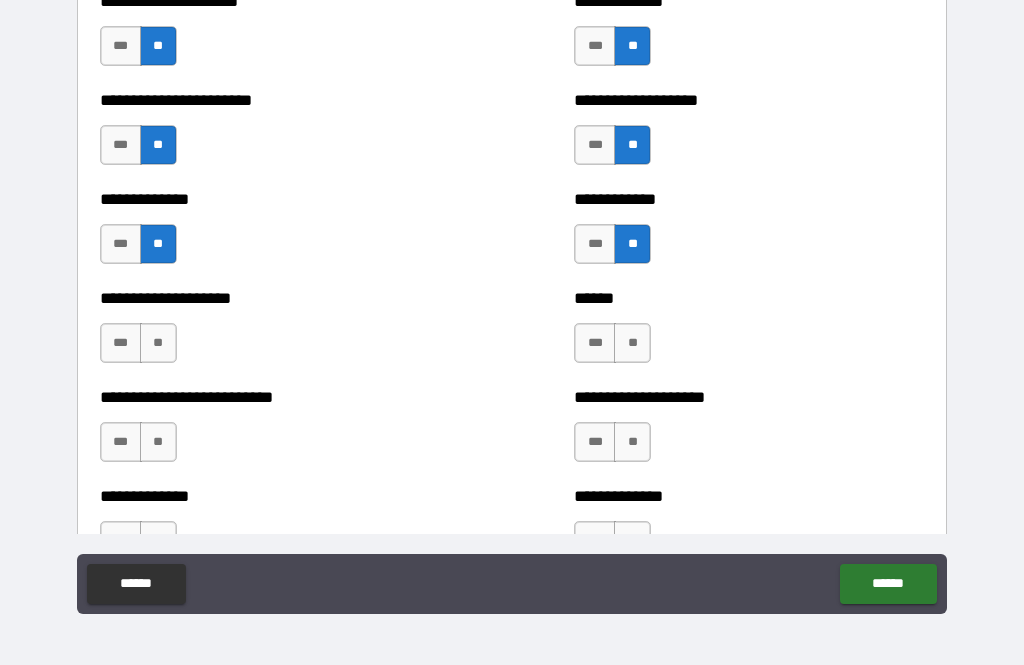 click on "**" at bounding box center [158, 343] 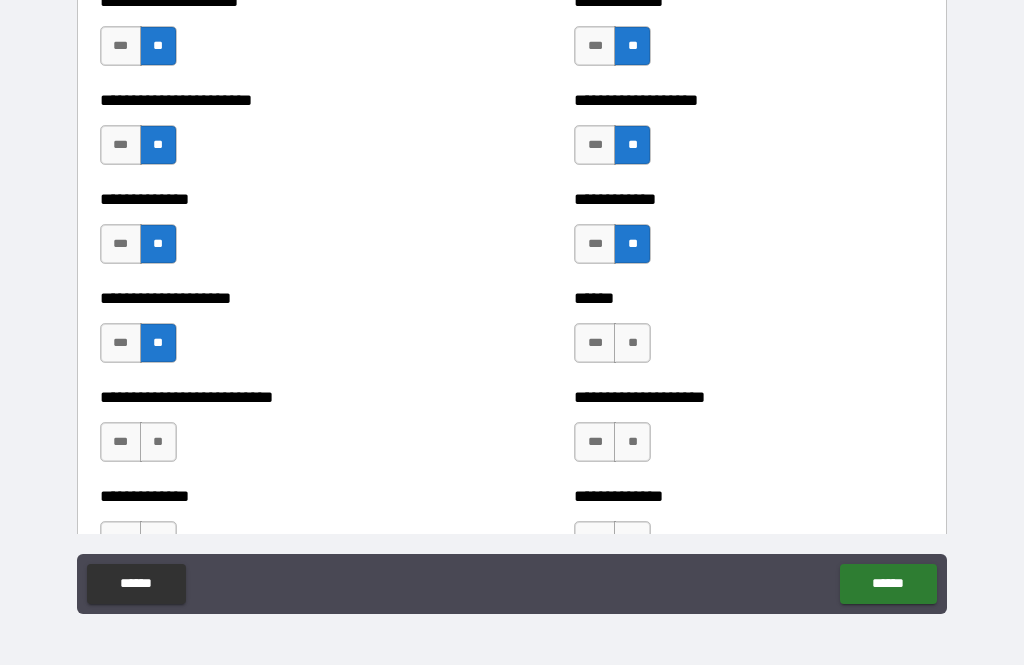 click on "**" at bounding box center (632, 343) 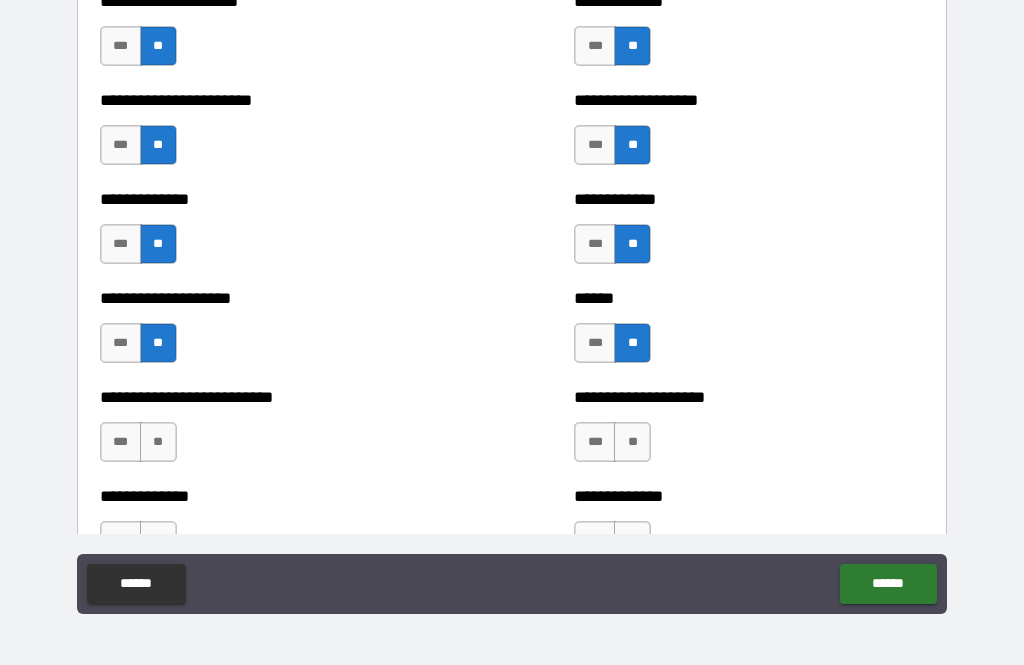 click on "**" at bounding box center (158, 442) 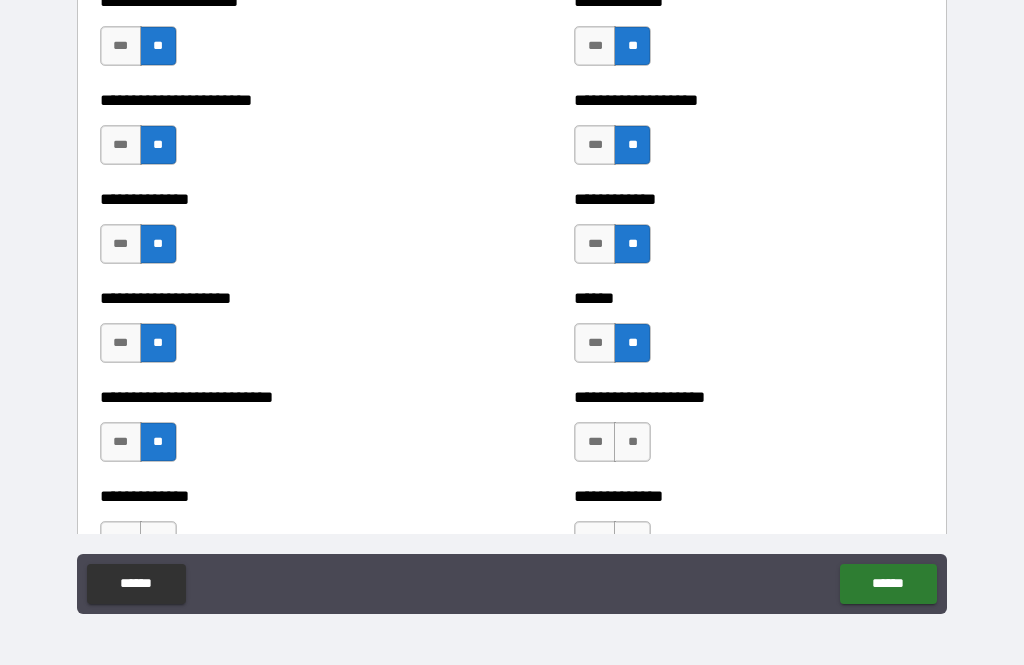 click on "**" at bounding box center (632, 442) 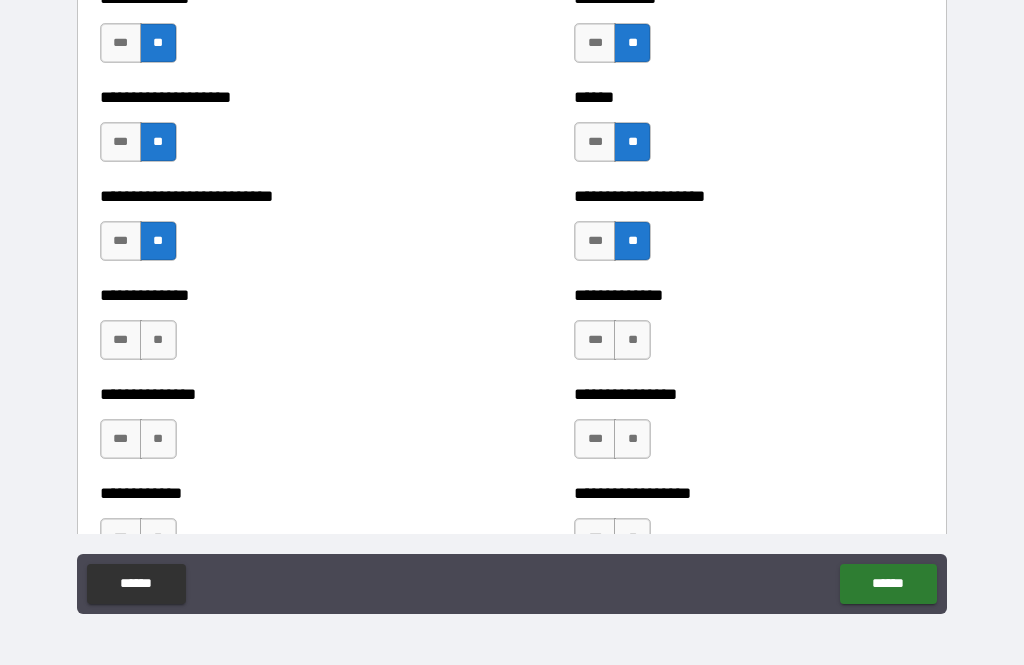 scroll, scrollTop: 3748, scrollLeft: 0, axis: vertical 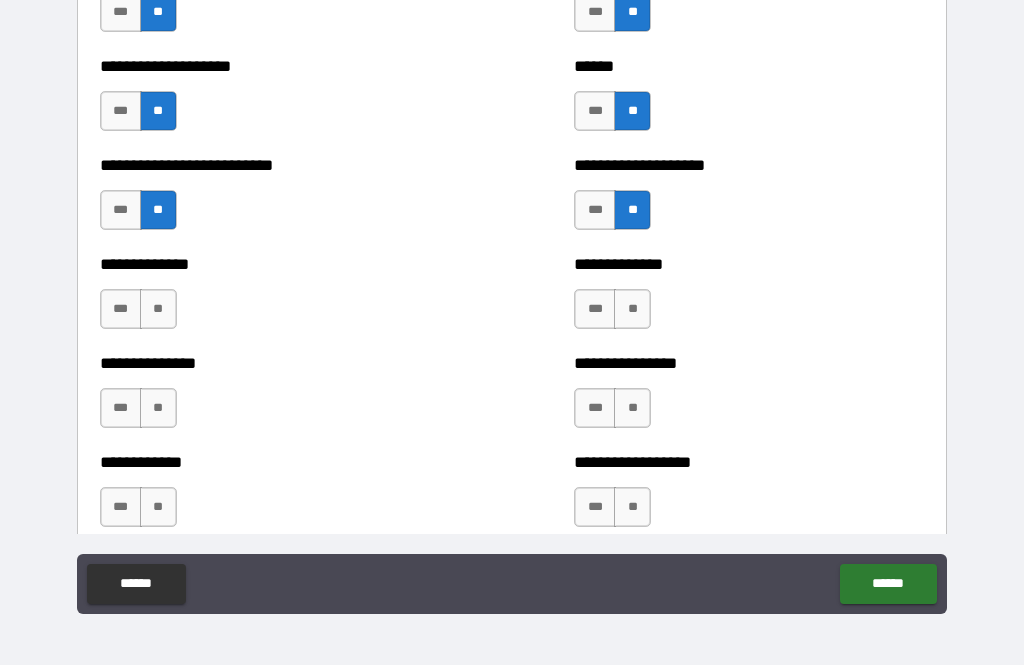 click on "**" at bounding box center (158, 309) 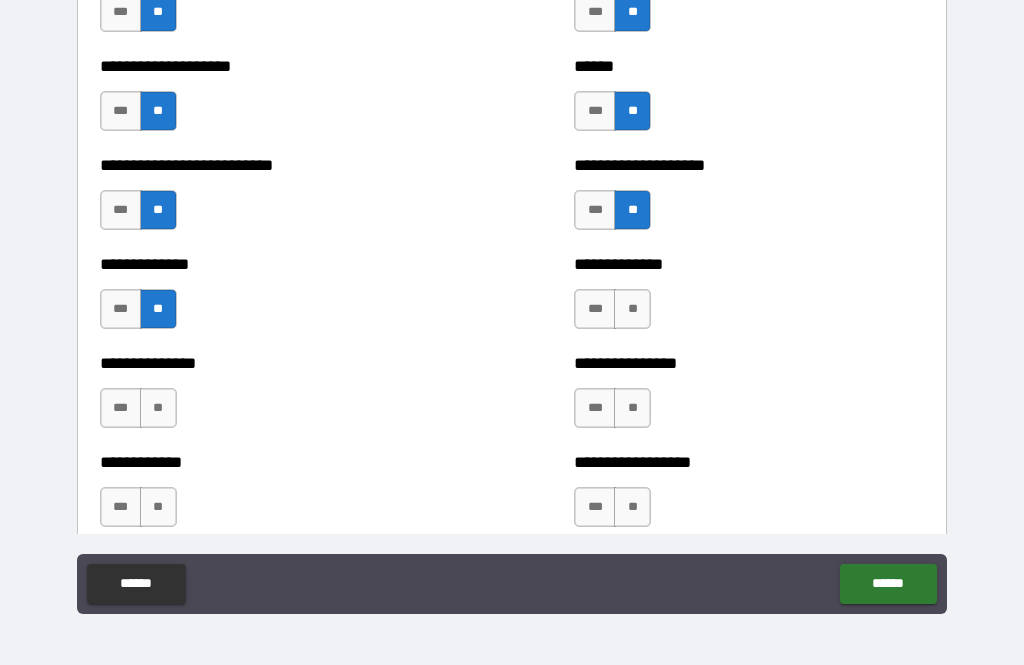click on "**" at bounding box center (632, 309) 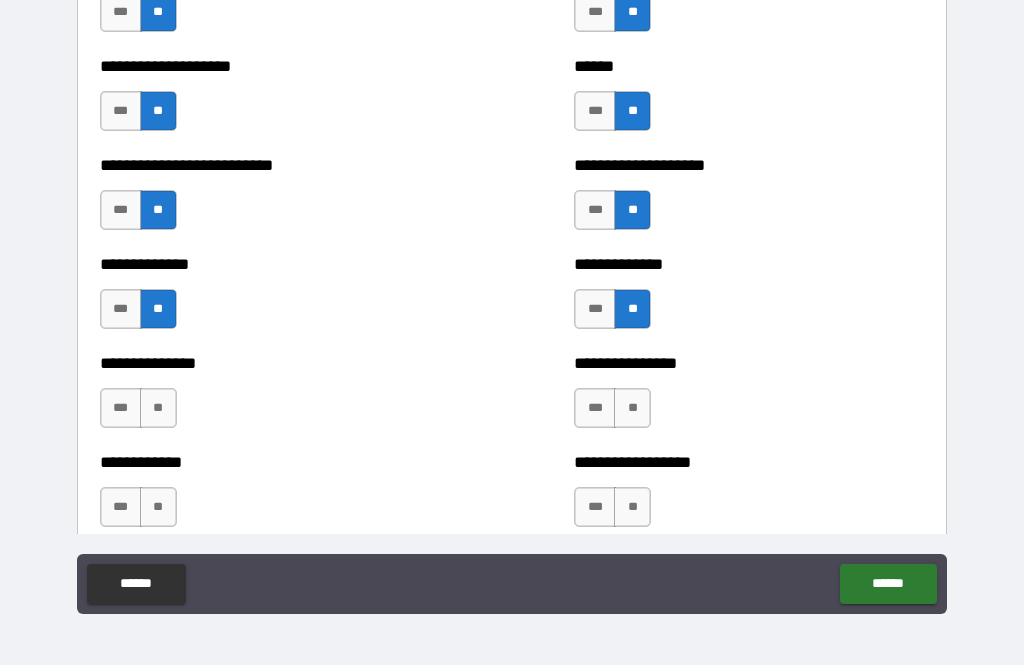 click on "**" at bounding box center (158, 408) 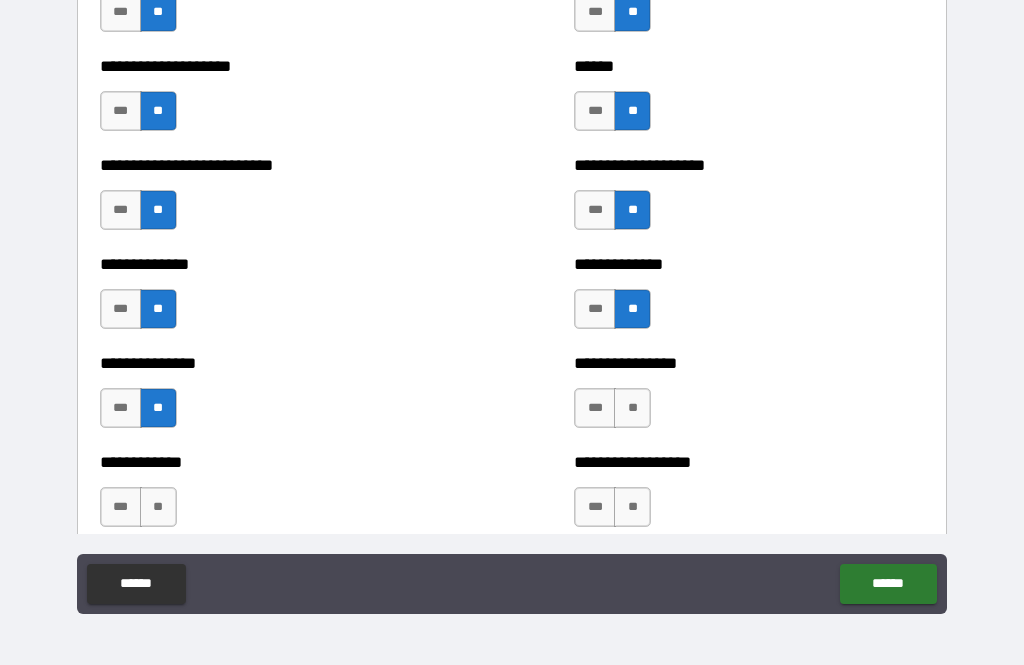 click on "**" at bounding box center (632, 408) 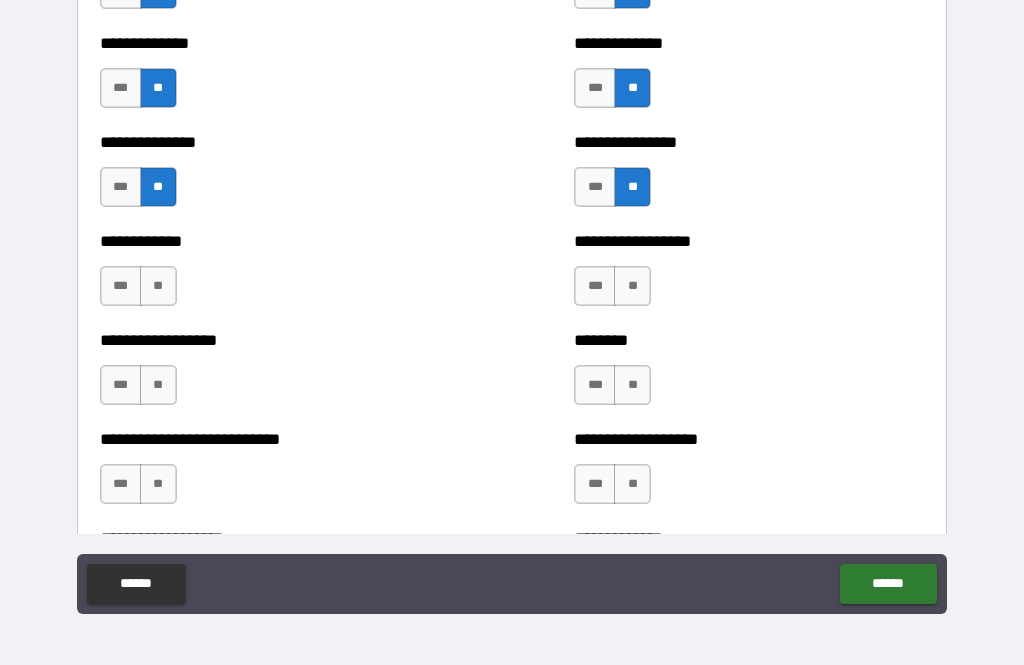 scroll, scrollTop: 3970, scrollLeft: 0, axis: vertical 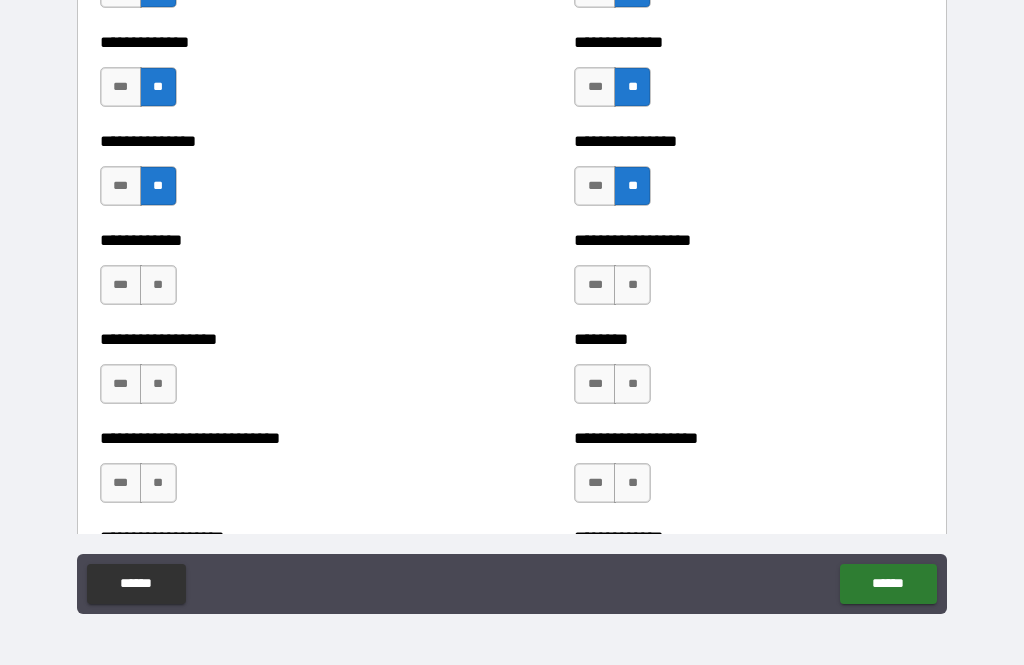 click on "**" at bounding box center (158, 285) 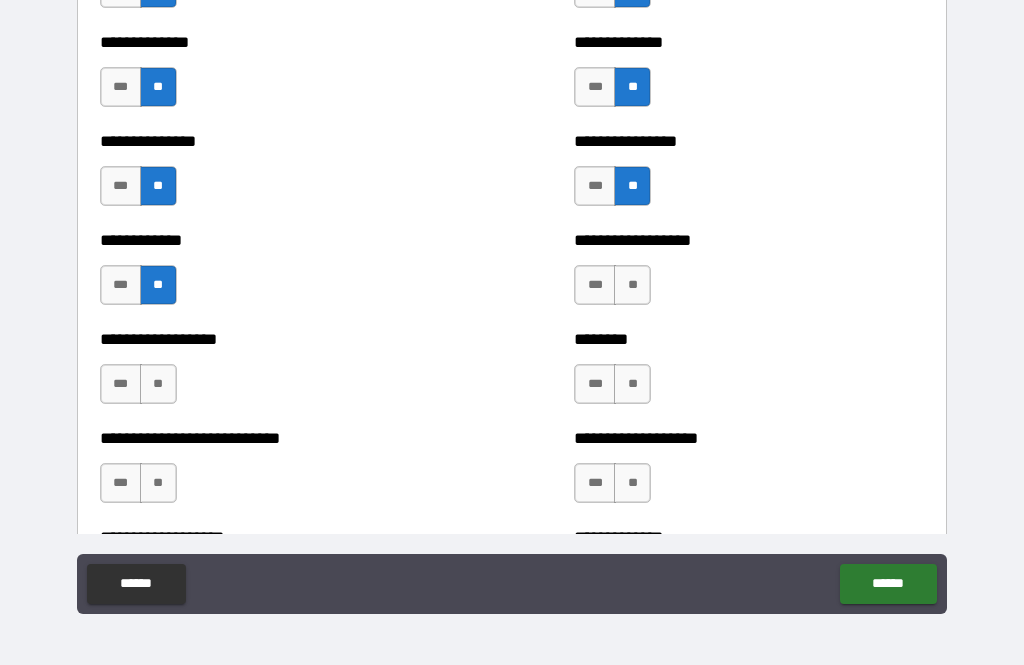 click on "**" at bounding box center (632, 285) 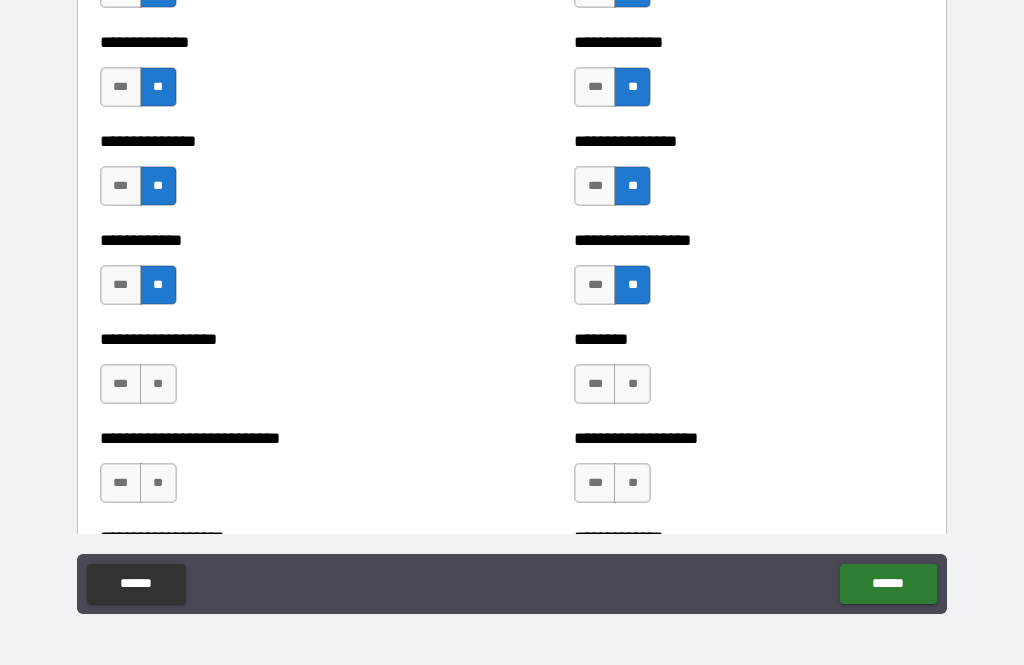 click on "**" at bounding box center [158, 384] 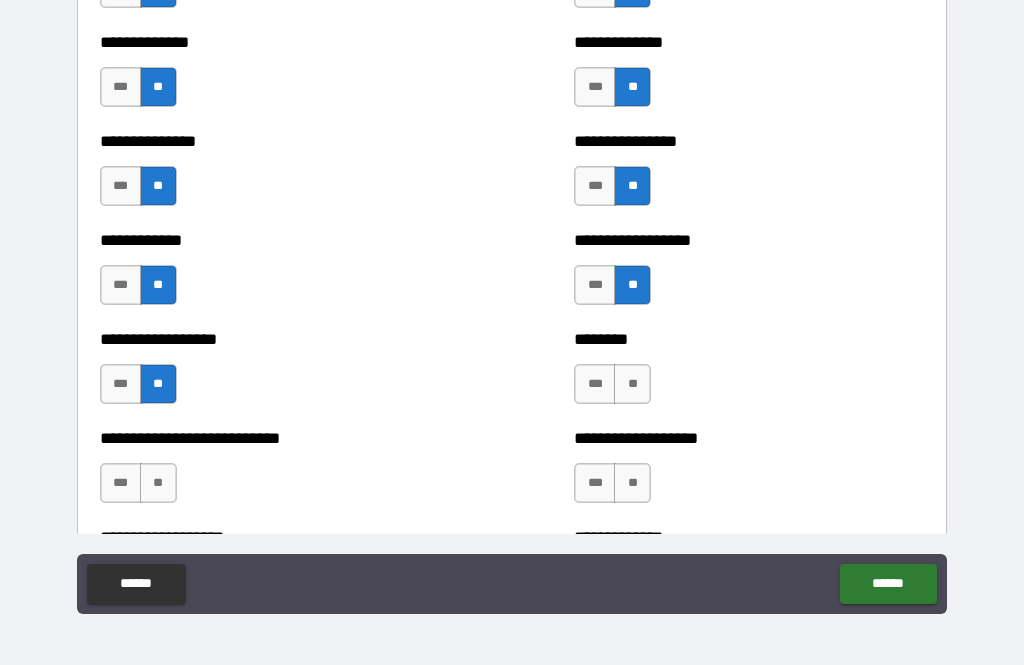 click on "**" at bounding box center (632, 384) 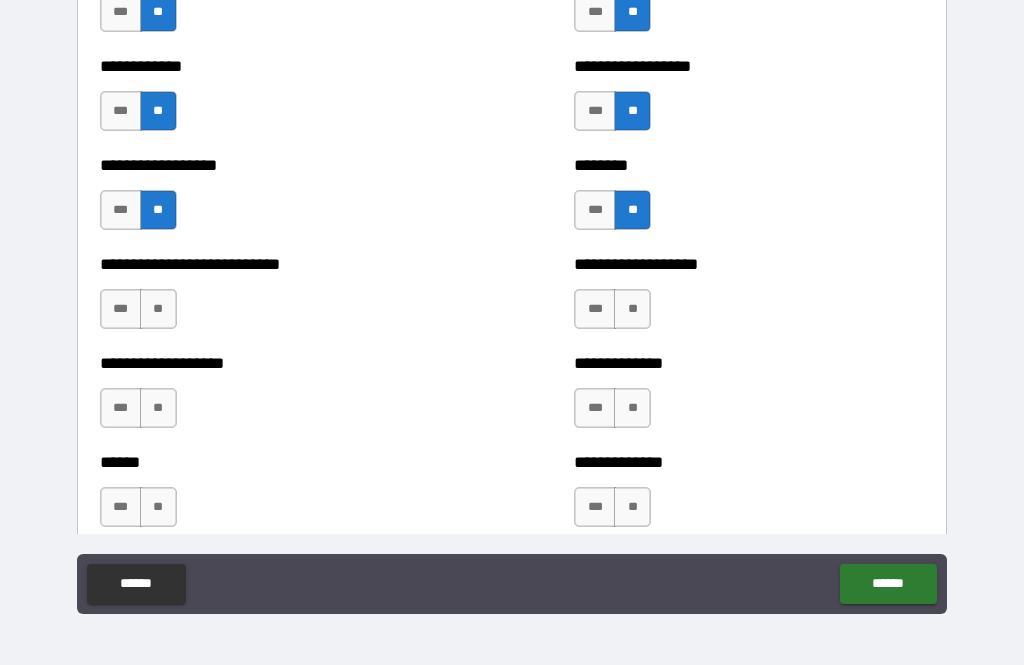 scroll, scrollTop: 4150, scrollLeft: 0, axis: vertical 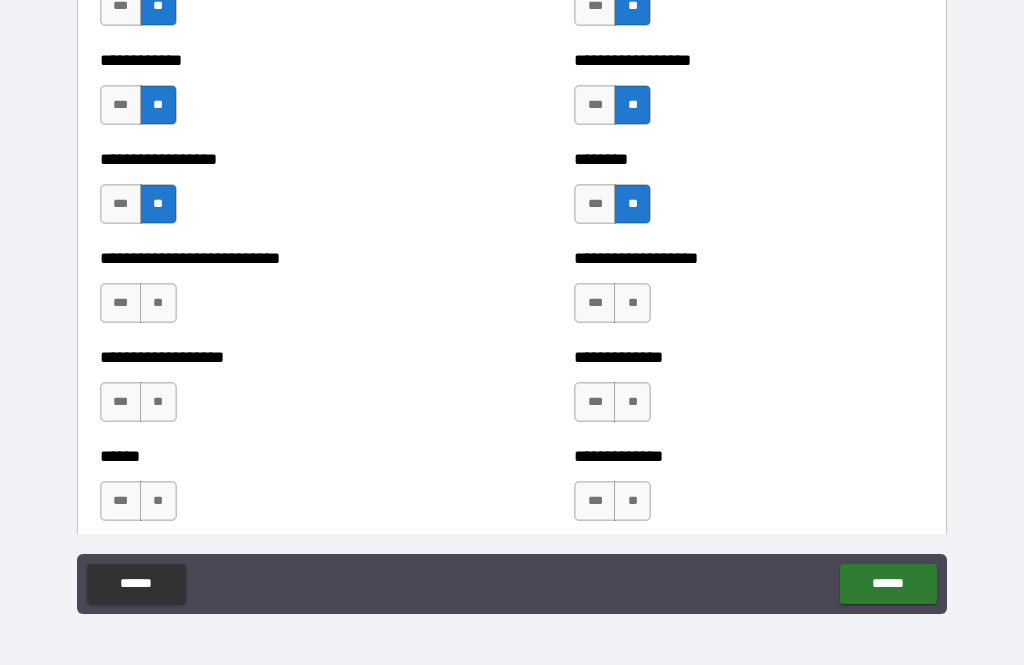 click on "**" at bounding box center (158, 303) 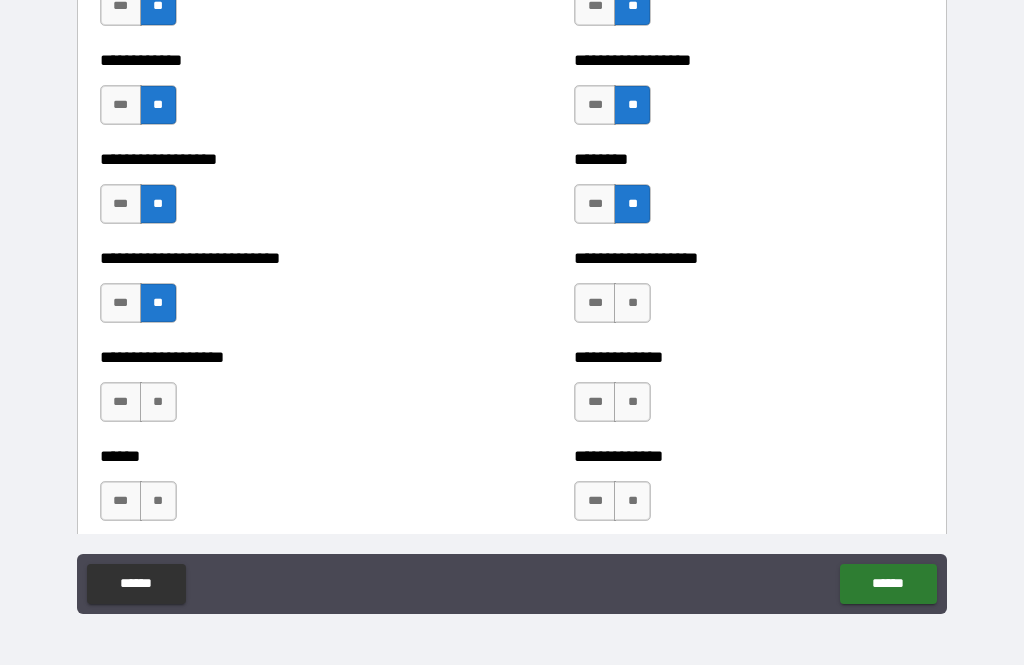 click on "**" at bounding box center (632, 303) 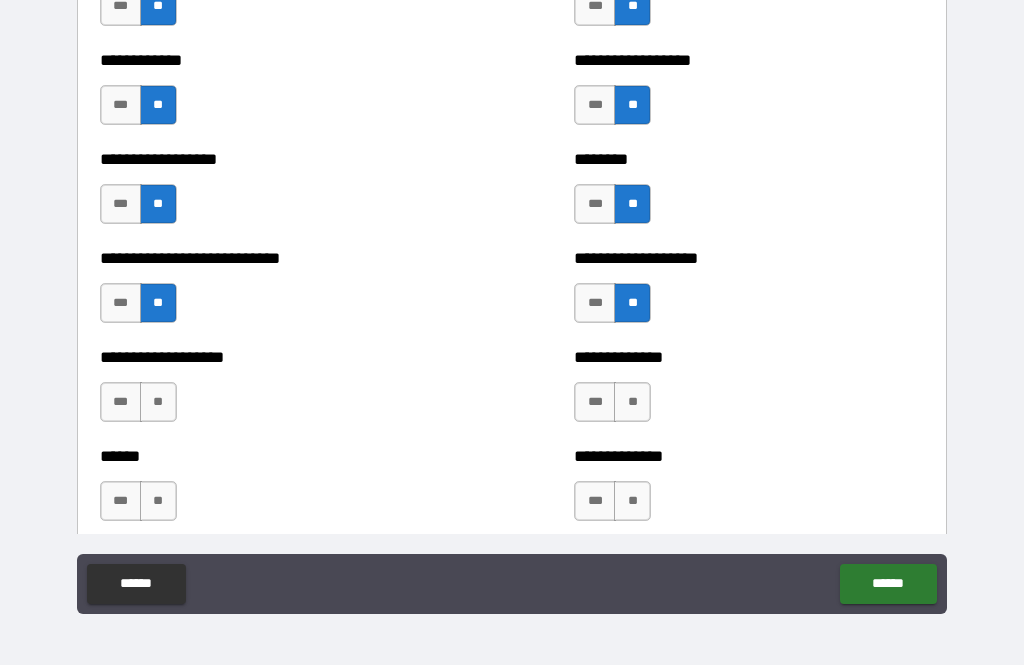 click on "**" at bounding box center (158, 402) 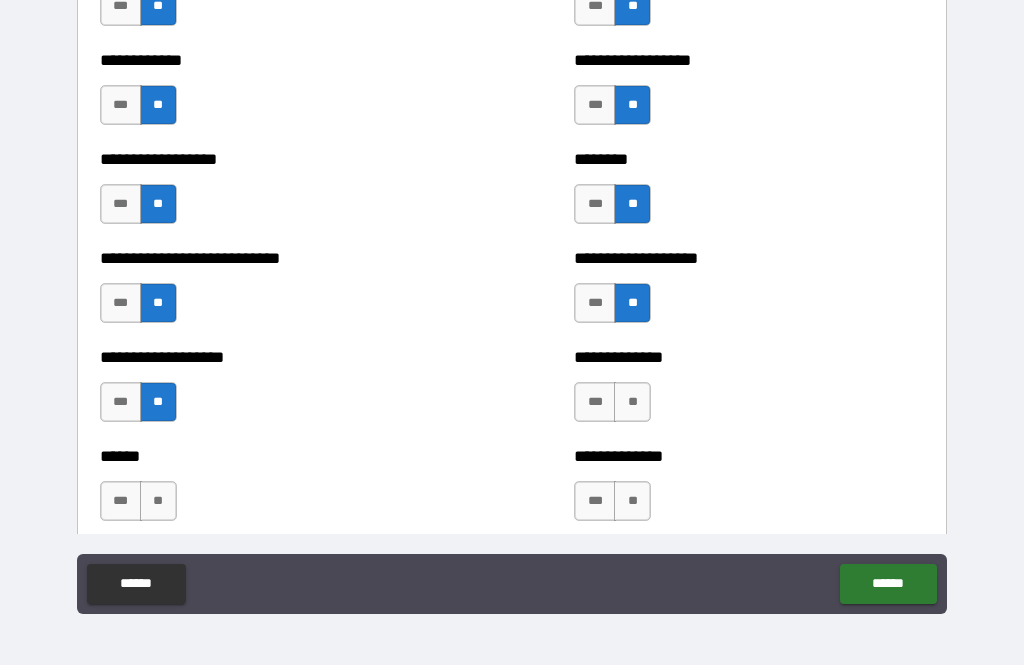 click on "**" at bounding box center [632, 402] 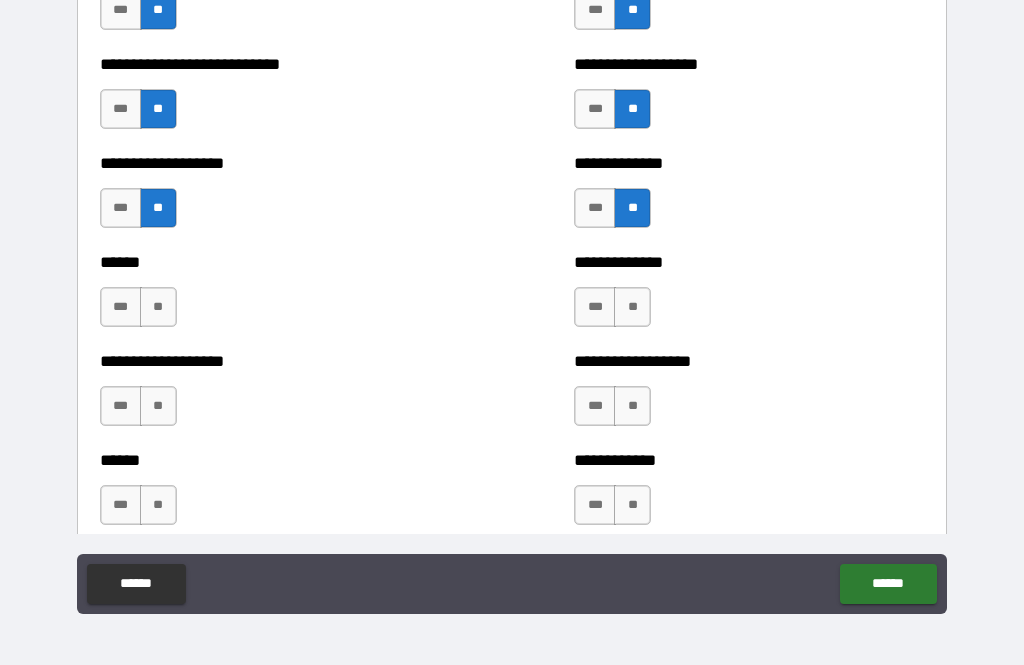 scroll, scrollTop: 4347, scrollLeft: 0, axis: vertical 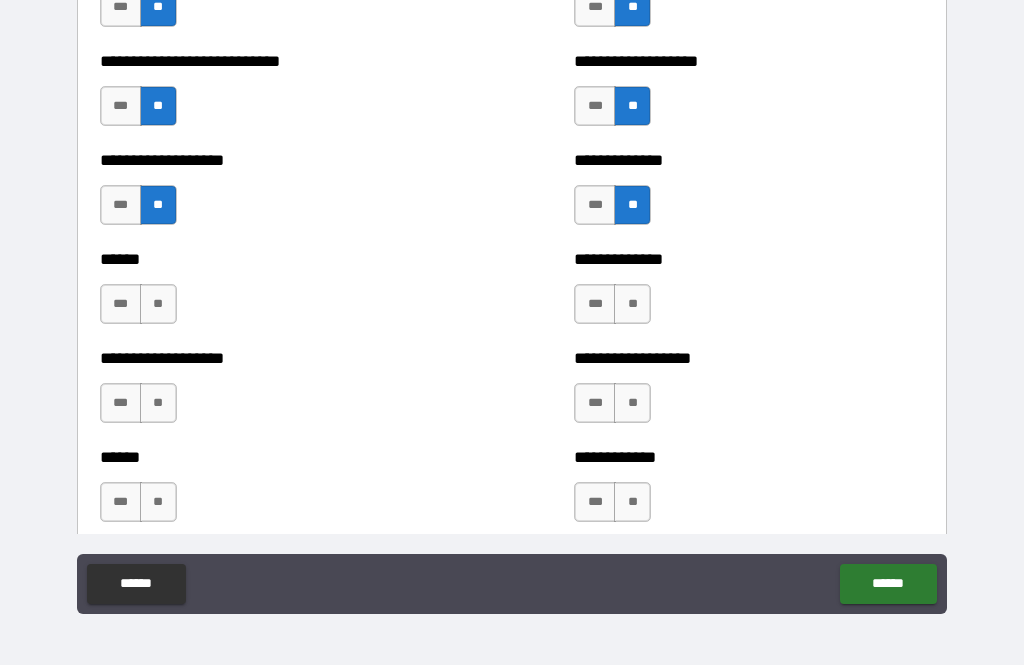 click on "**" at bounding box center (158, 304) 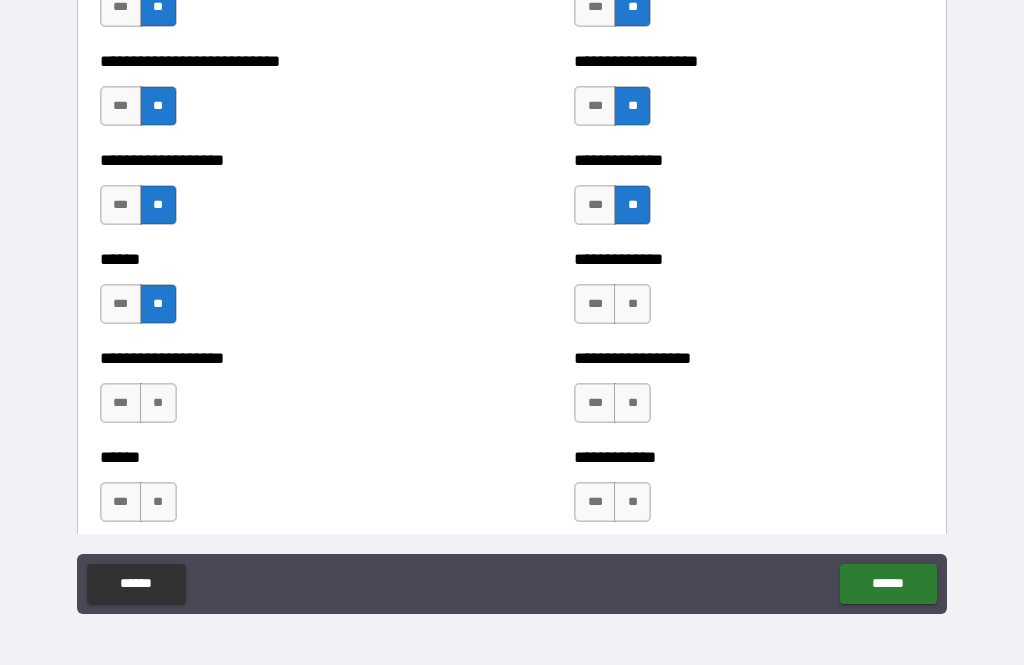 click on "**" at bounding box center (632, 304) 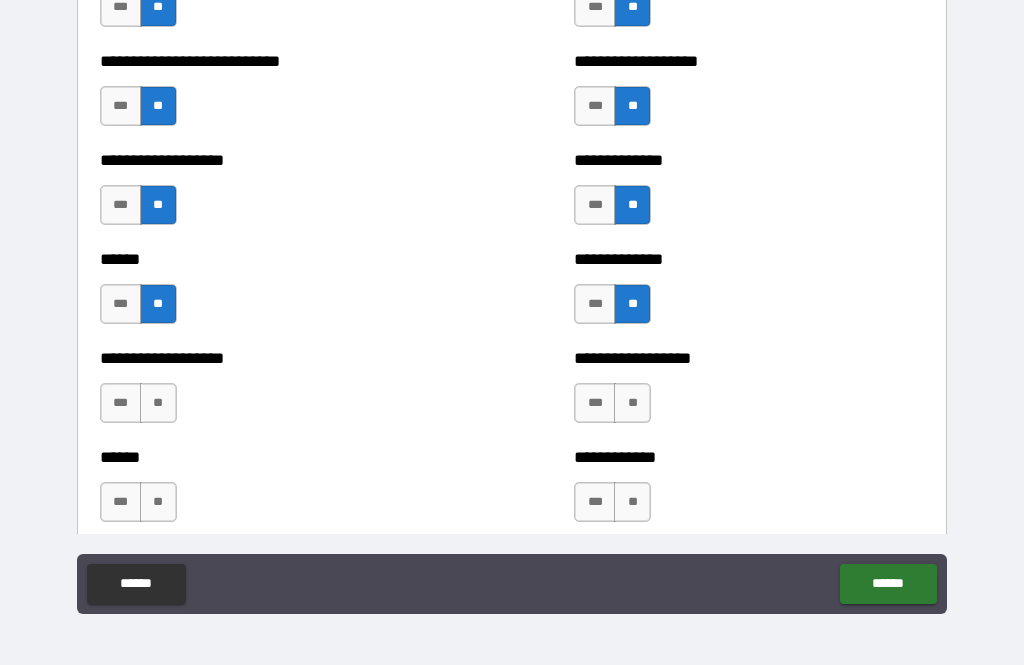 click on "**" at bounding box center [158, 403] 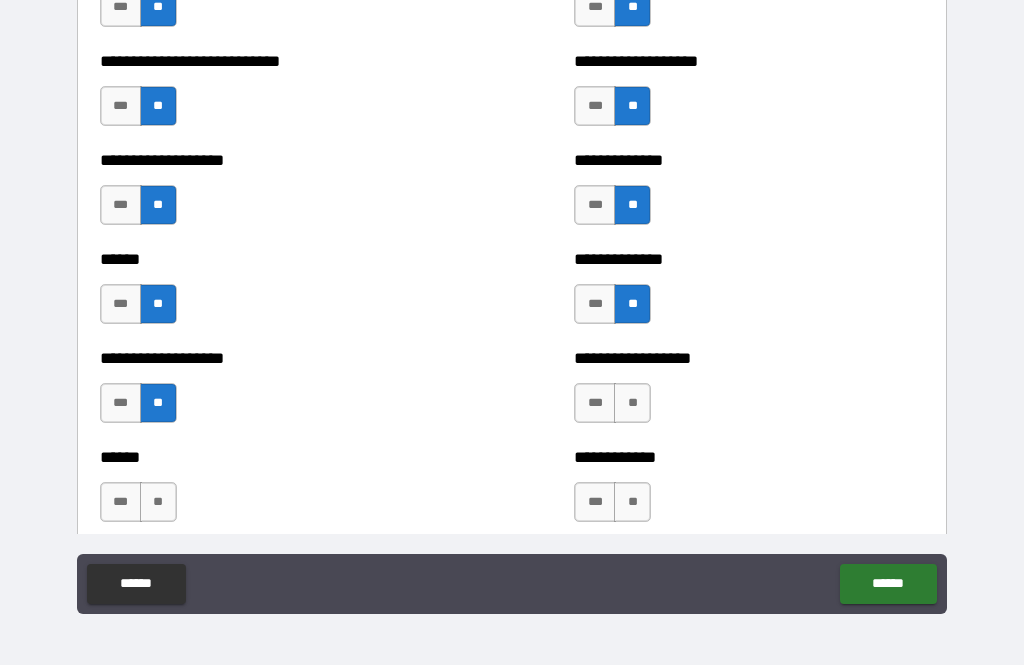 click on "**" at bounding box center (632, 403) 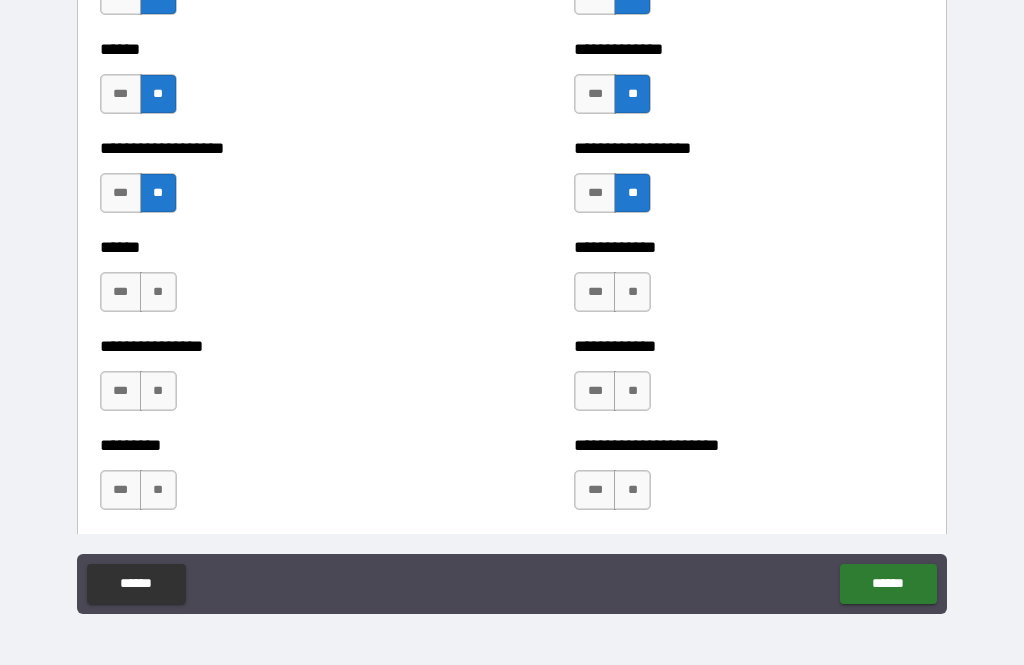 scroll, scrollTop: 4561, scrollLeft: 0, axis: vertical 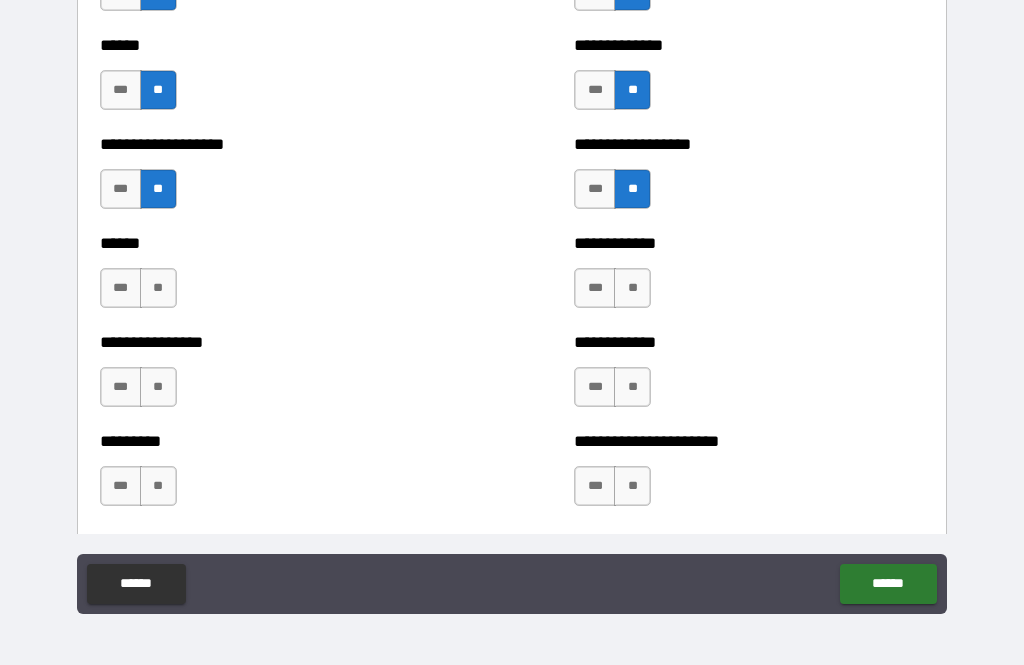 click on "**" at bounding box center [158, 288] 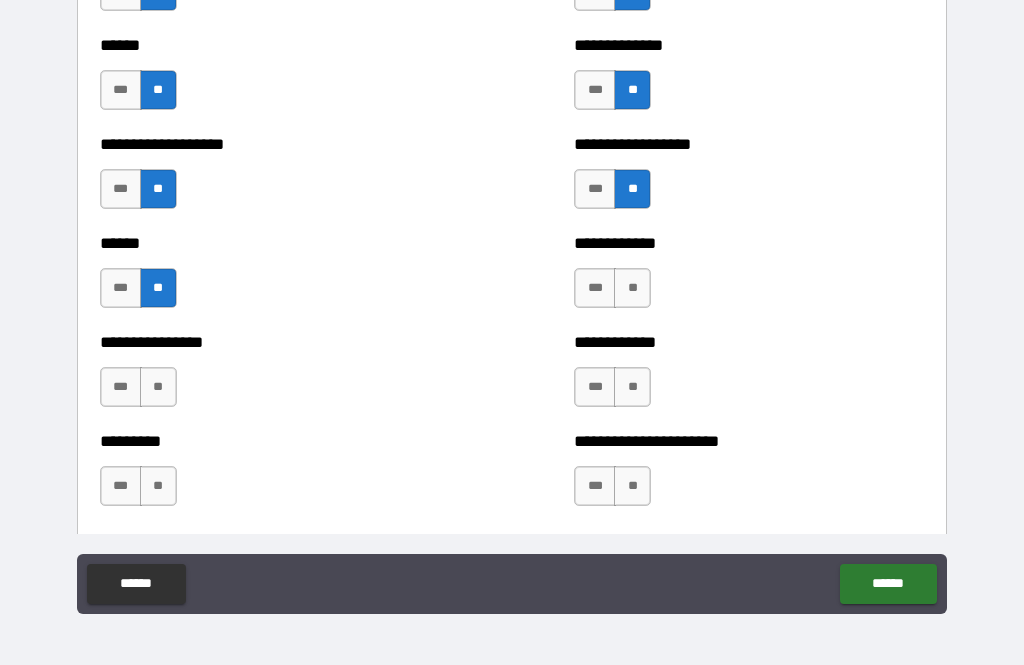 click on "**" at bounding box center [632, 288] 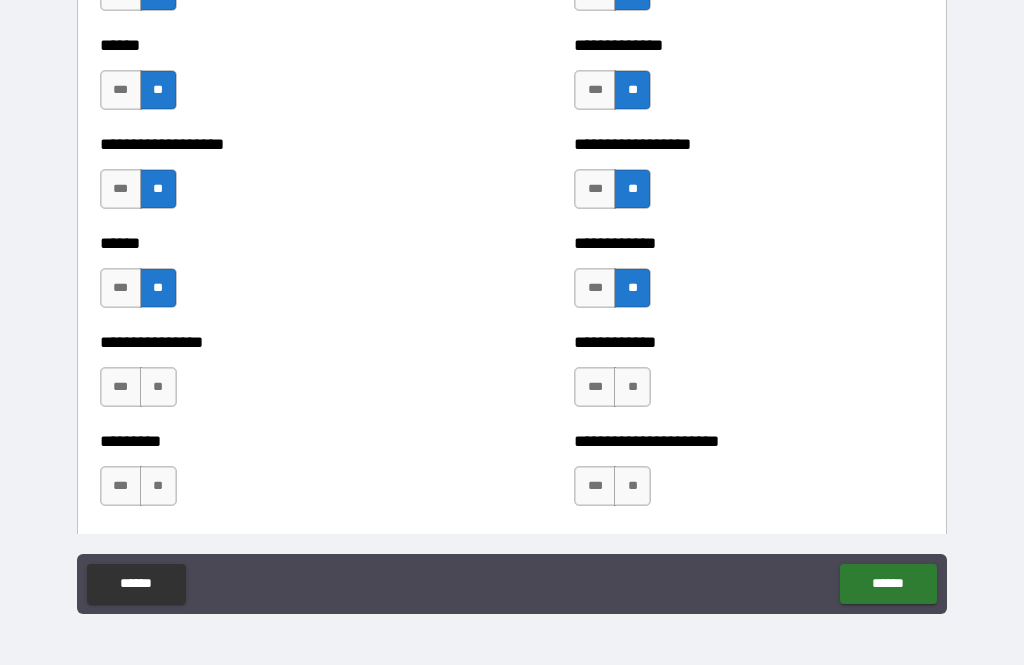 click on "**" at bounding box center [158, 387] 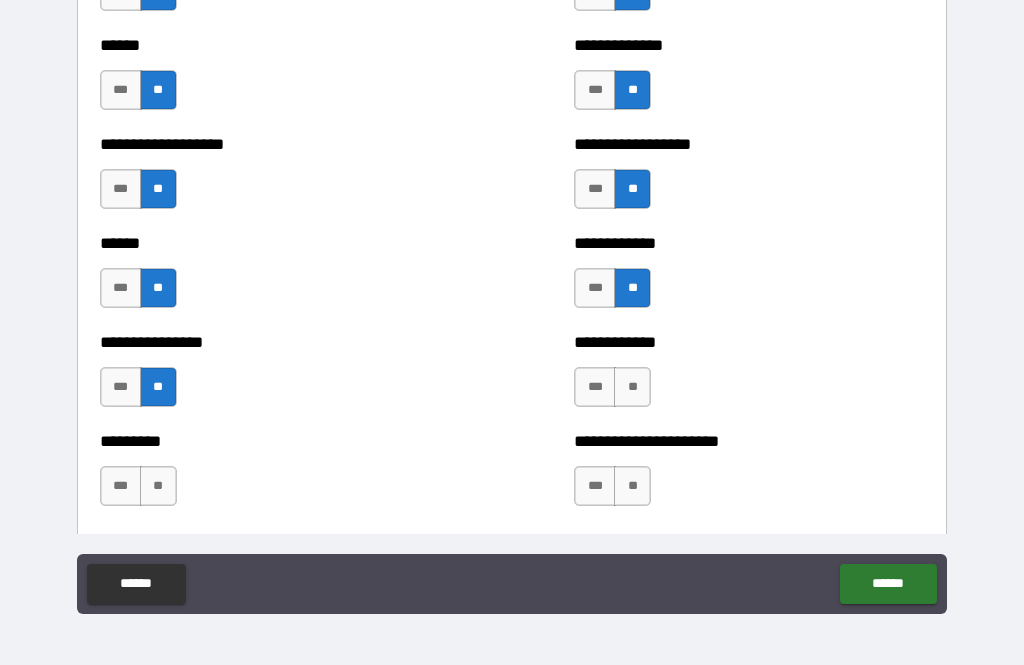 click on "**" at bounding box center (632, 387) 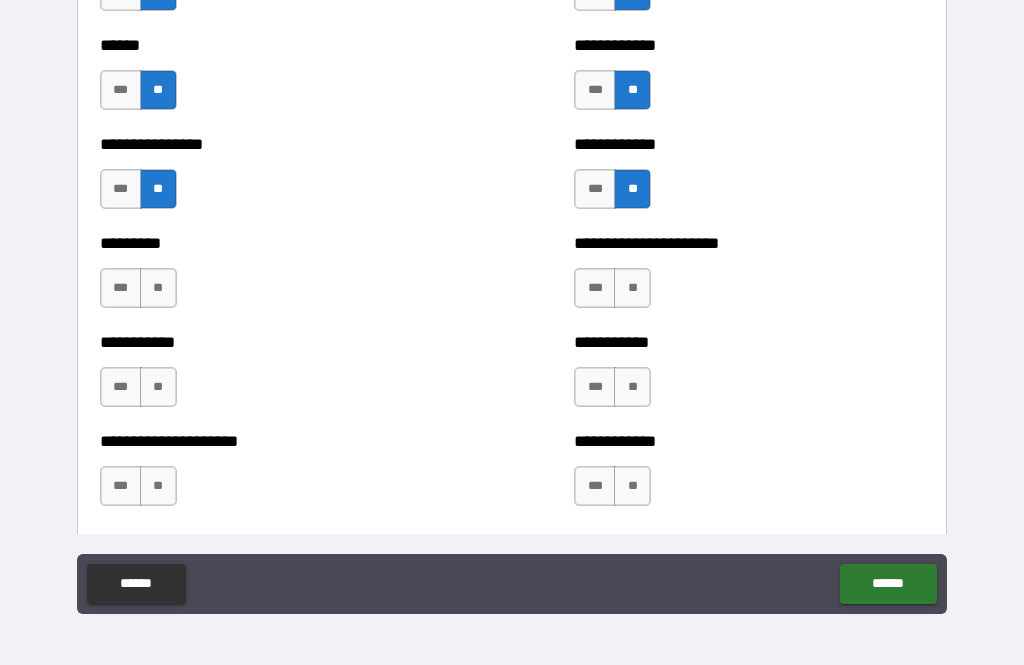 scroll, scrollTop: 4759, scrollLeft: 0, axis: vertical 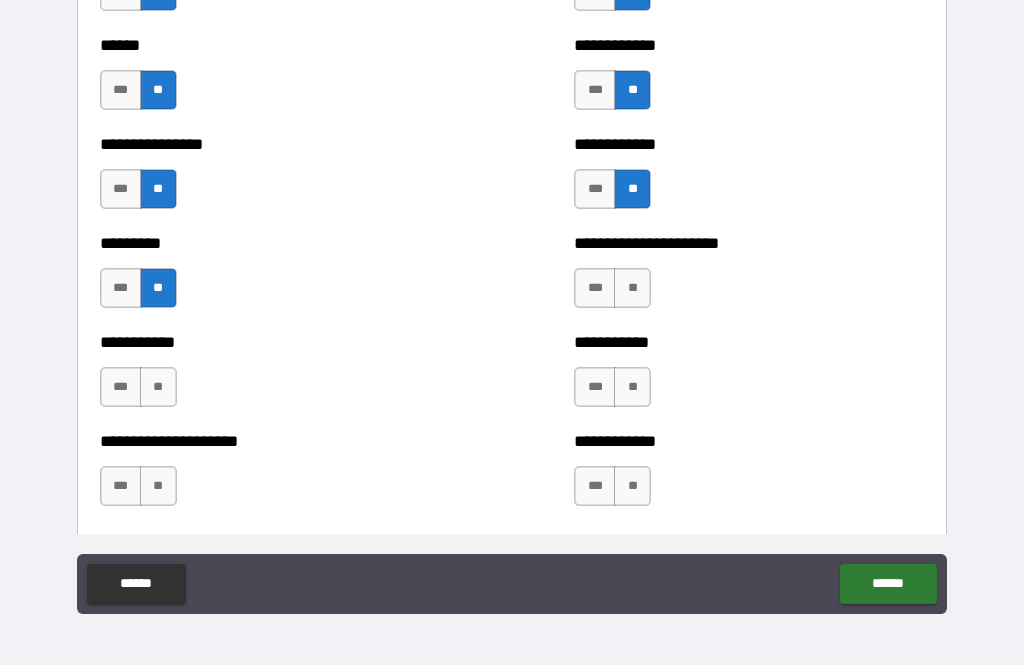 click on "**" at bounding box center [632, 288] 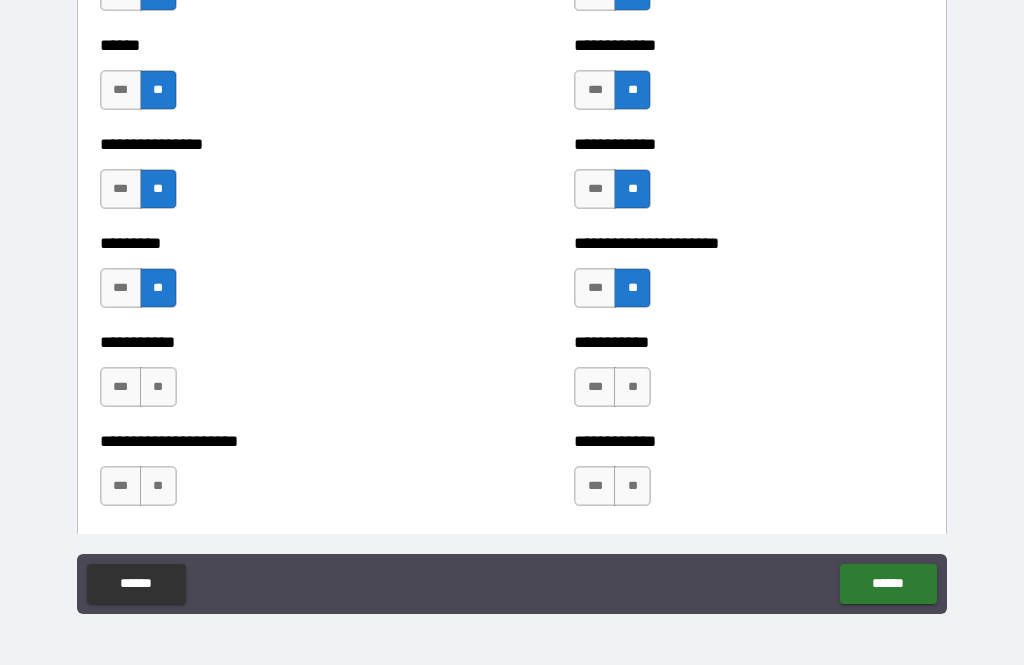 scroll, scrollTop: 4836, scrollLeft: 0, axis: vertical 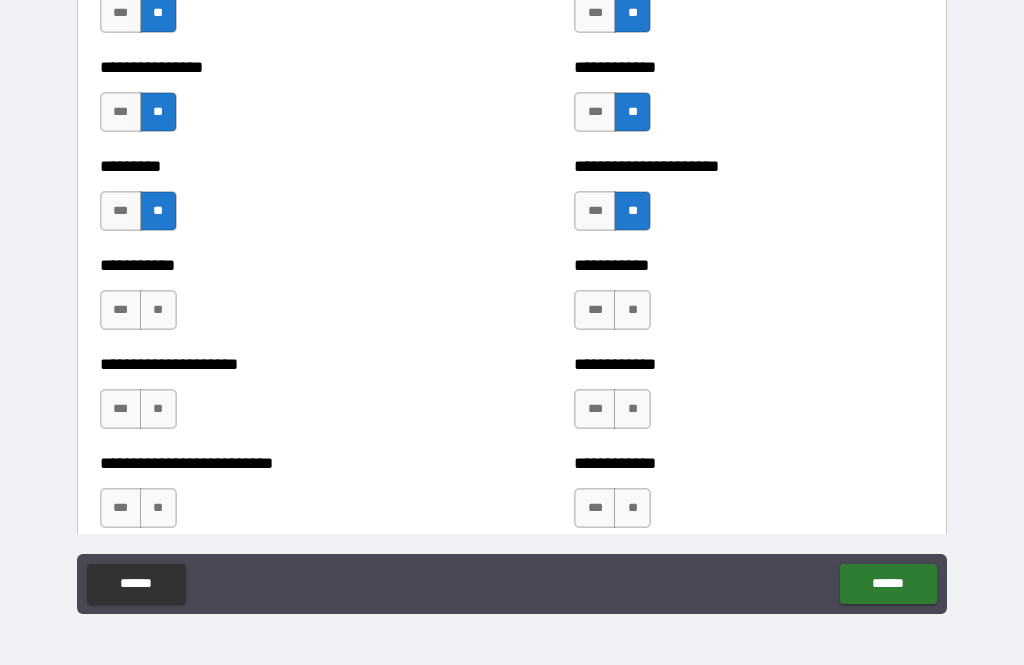 click on "**" at bounding box center (158, 310) 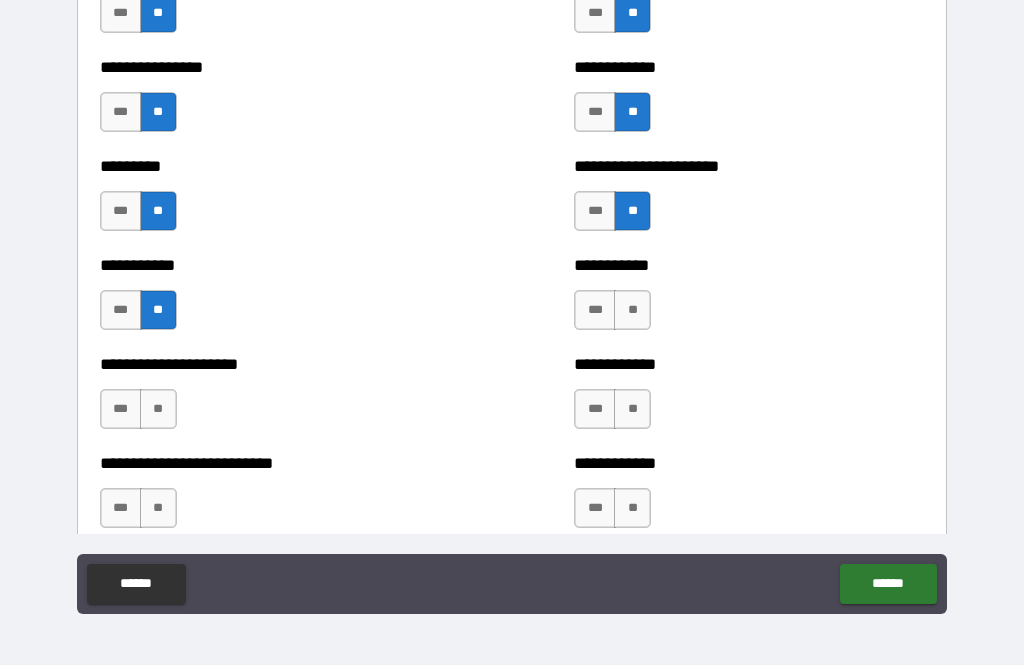 click on "**" at bounding box center (632, 310) 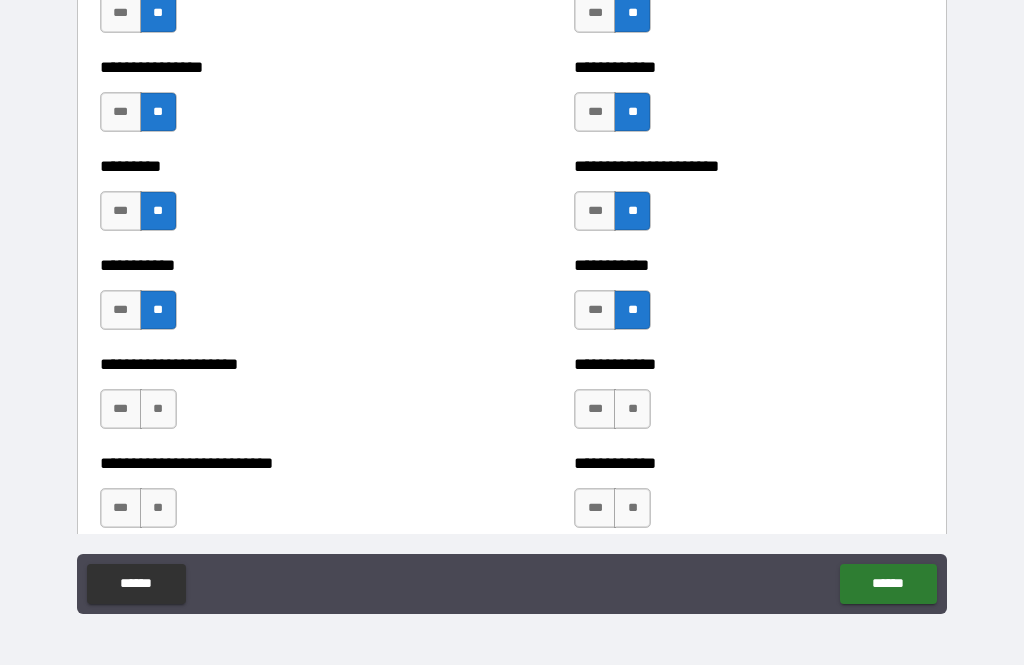 click on "**" at bounding box center (158, 409) 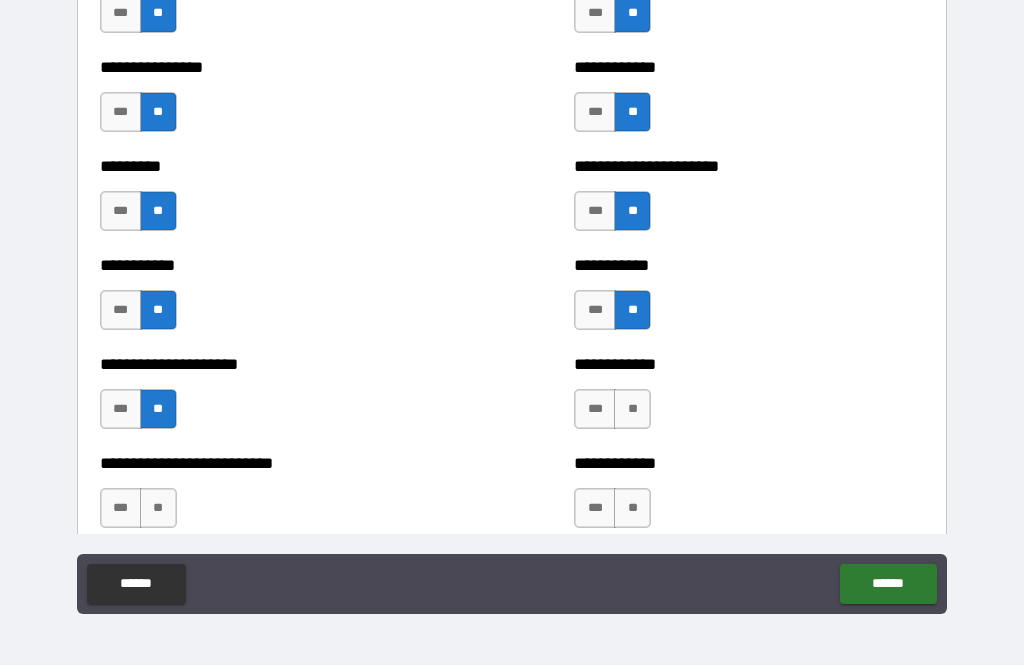 click on "**" at bounding box center [632, 409] 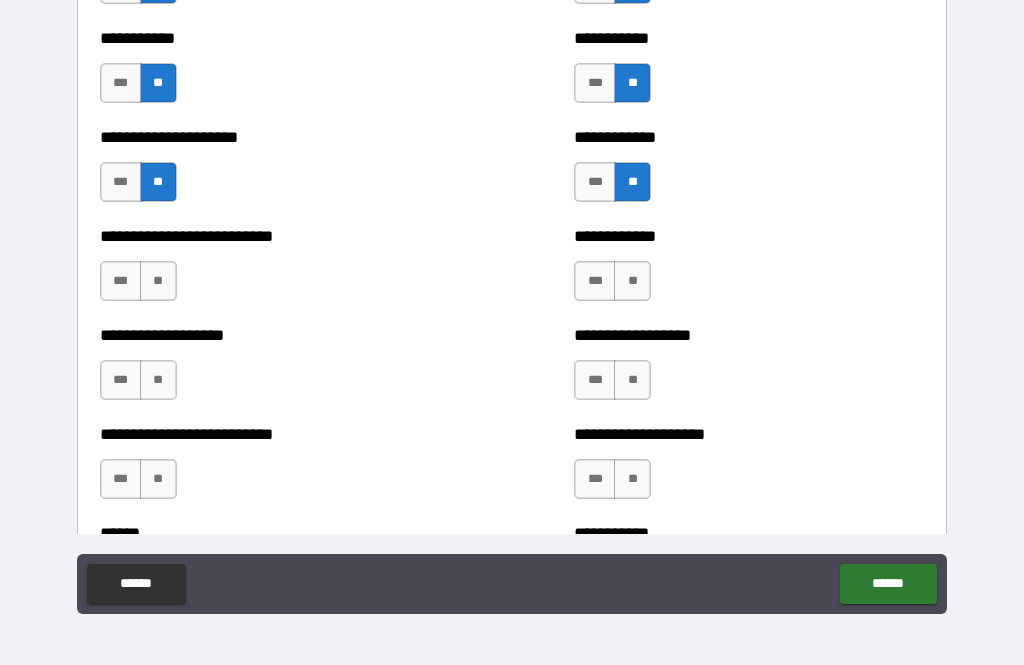 scroll, scrollTop: 5063, scrollLeft: 0, axis: vertical 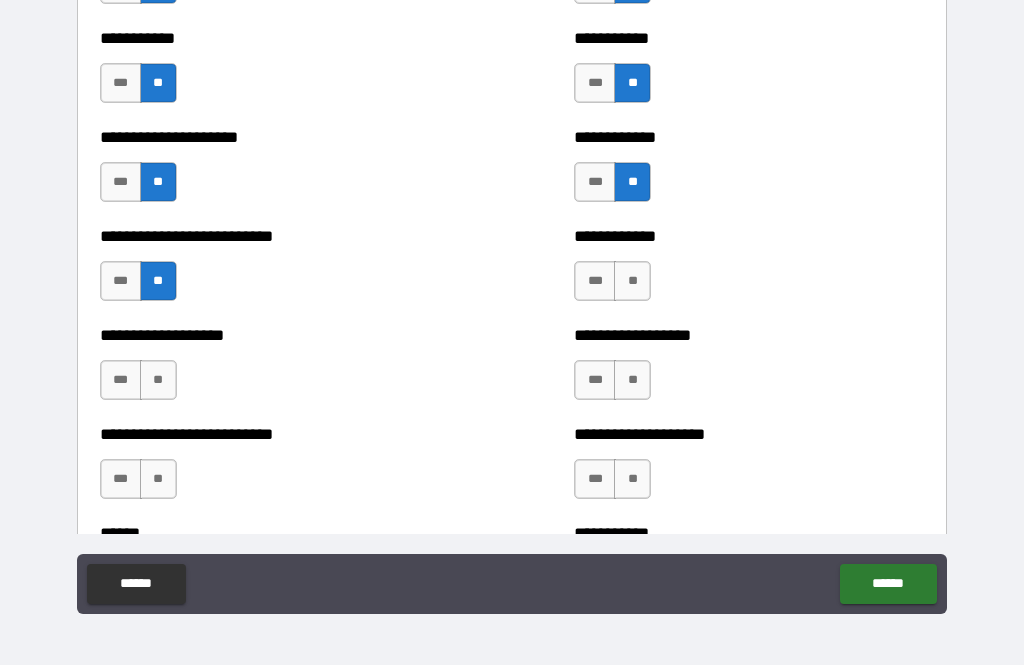 click on "**" at bounding box center (632, 281) 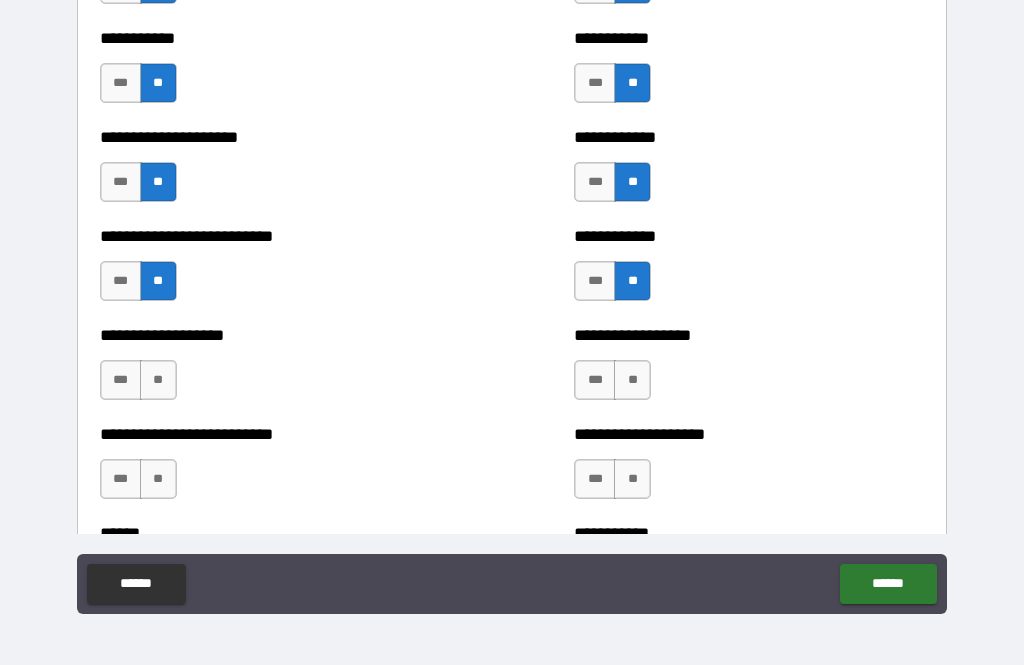 click on "**" at bounding box center [158, 380] 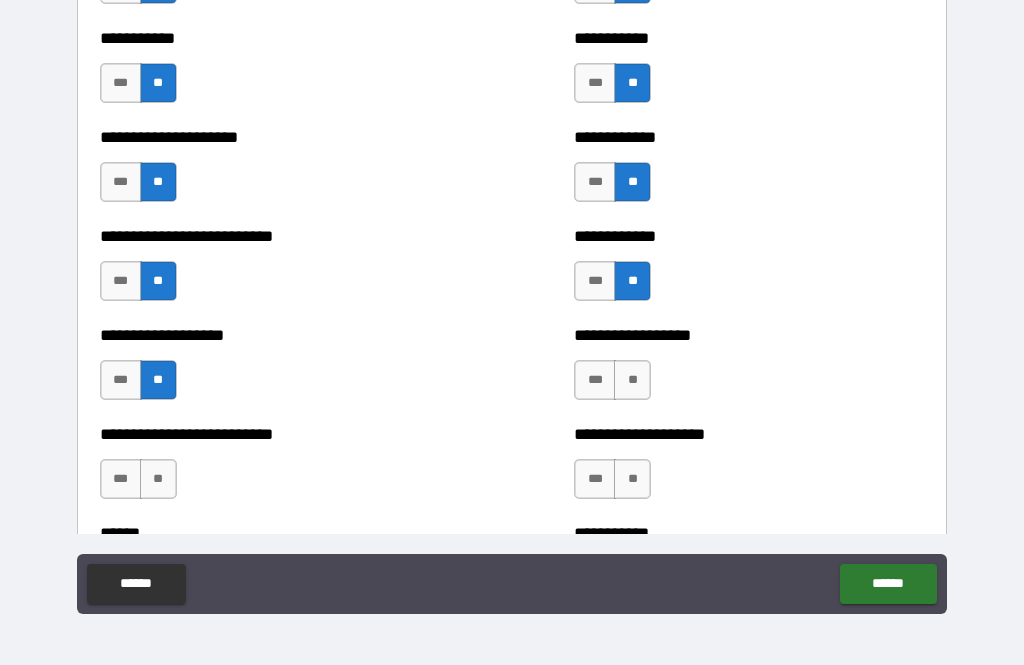 click on "**" at bounding box center (632, 380) 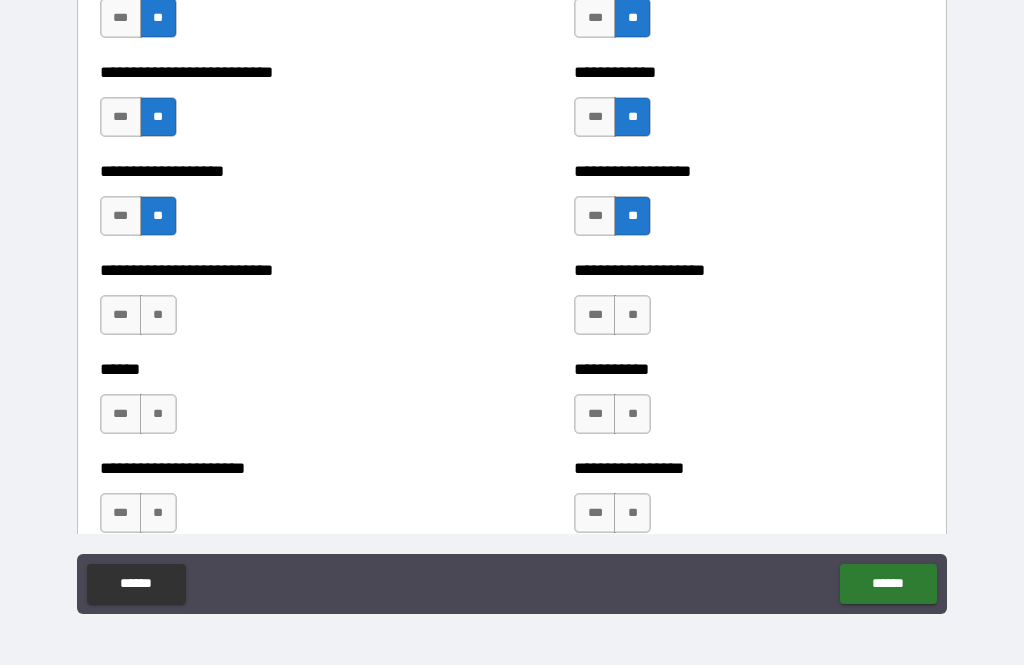 scroll, scrollTop: 5228, scrollLeft: 0, axis: vertical 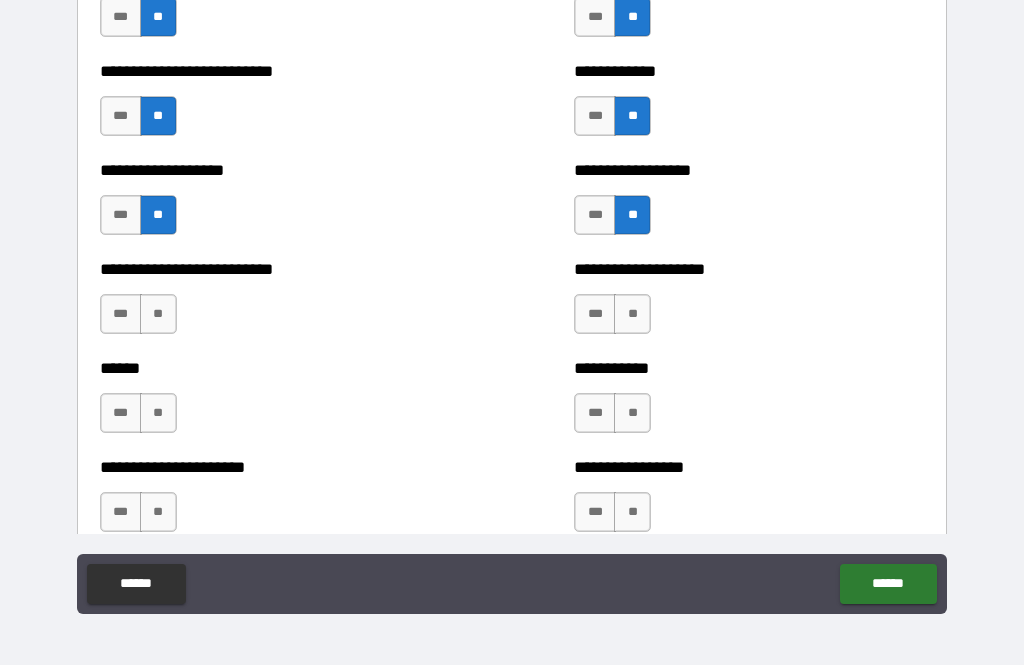 click on "**" at bounding box center (158, 314) 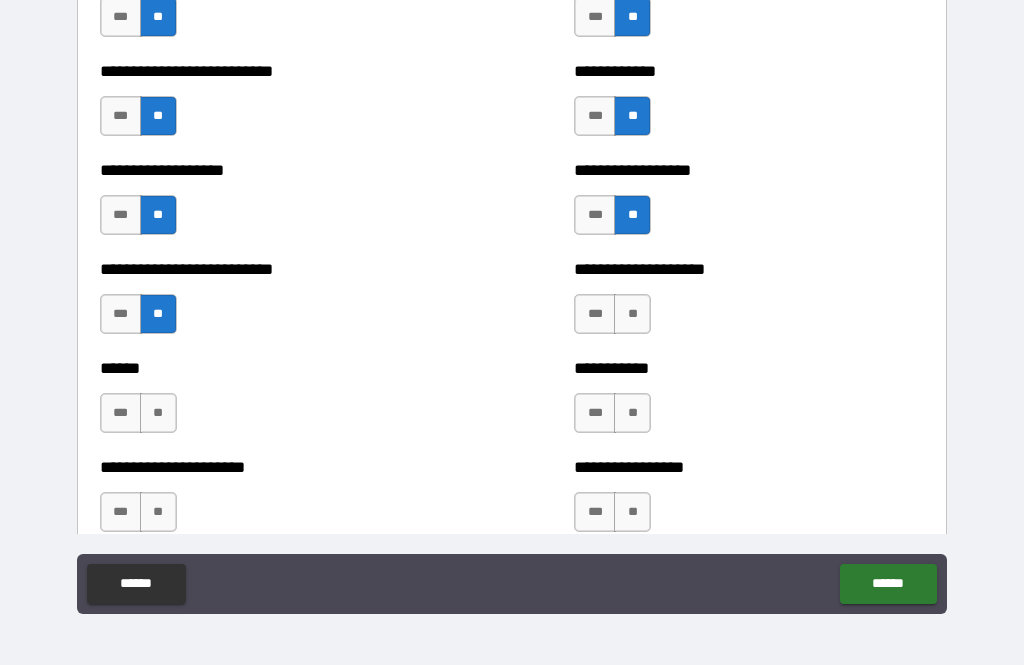 click on "**" at bounding box center [632, 314] 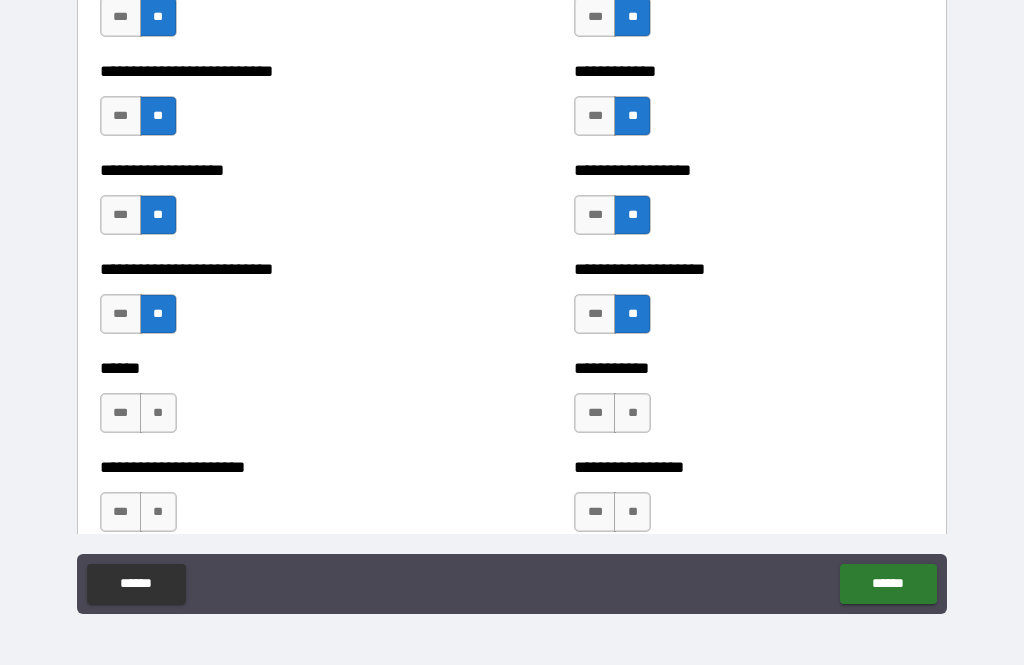 click on "**" at bounding box center [158, 413] 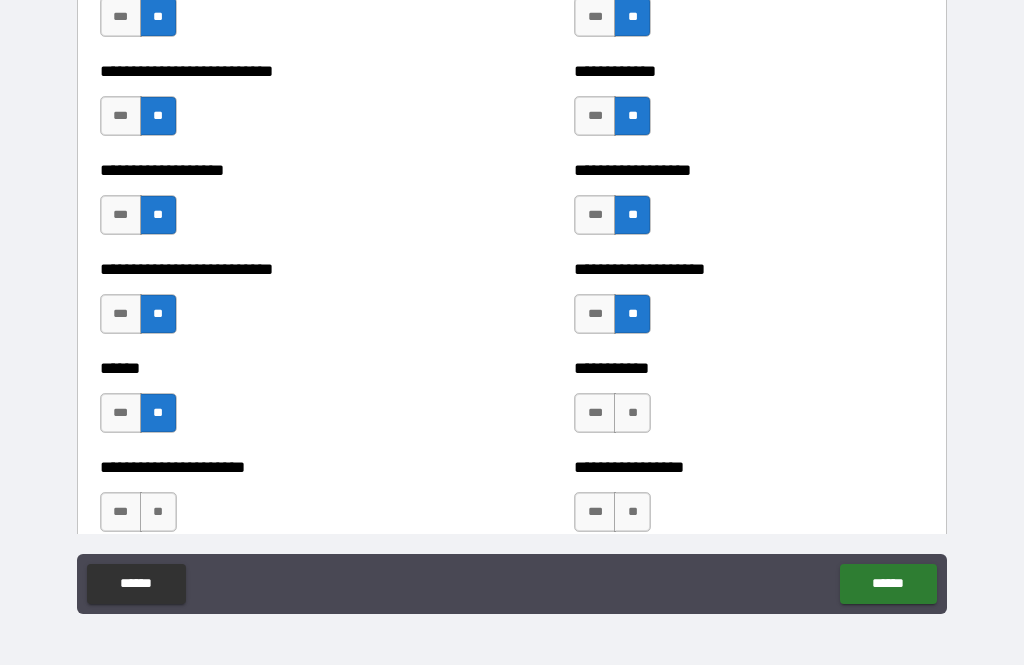 click on "**" at bounding box center (632, 413) 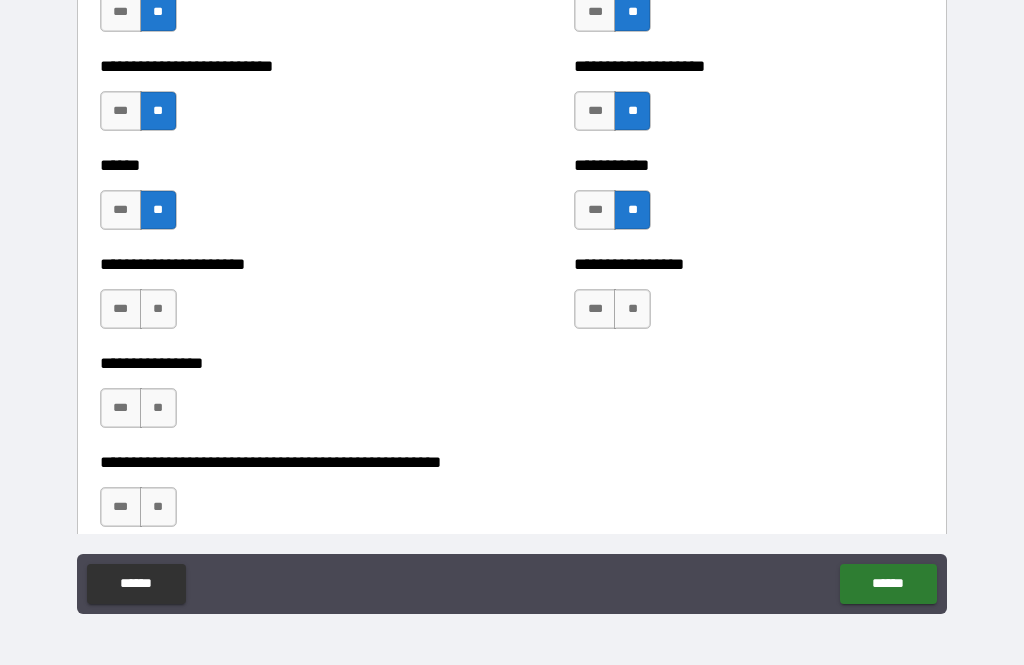 scroll, scrollTop: 5439, scrollLeft: 0, axis: vertical 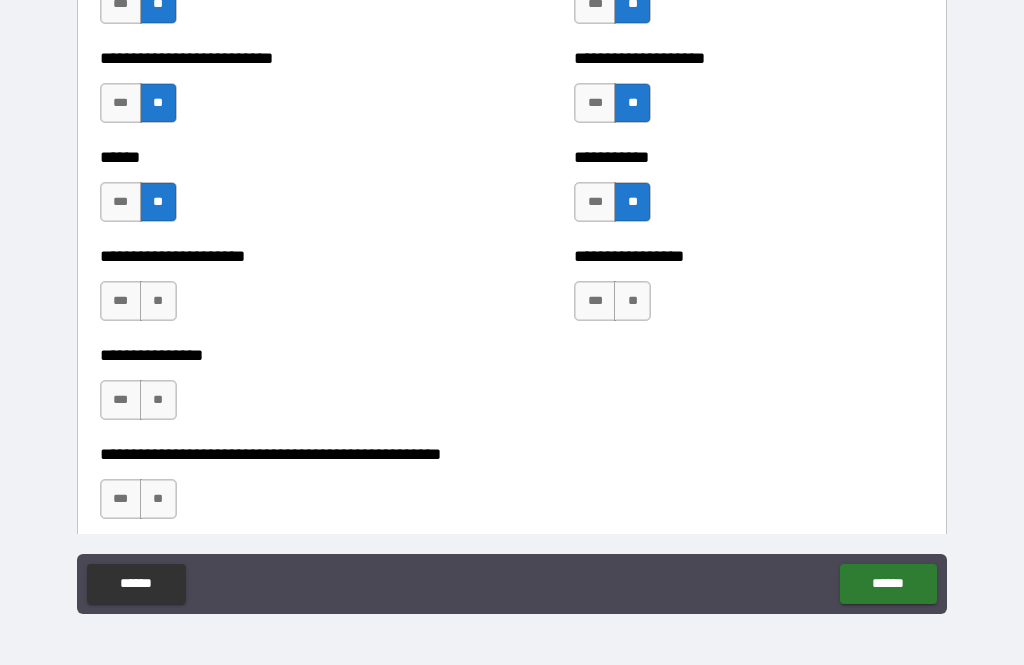 click on "**" at bounding box center (158, 301) 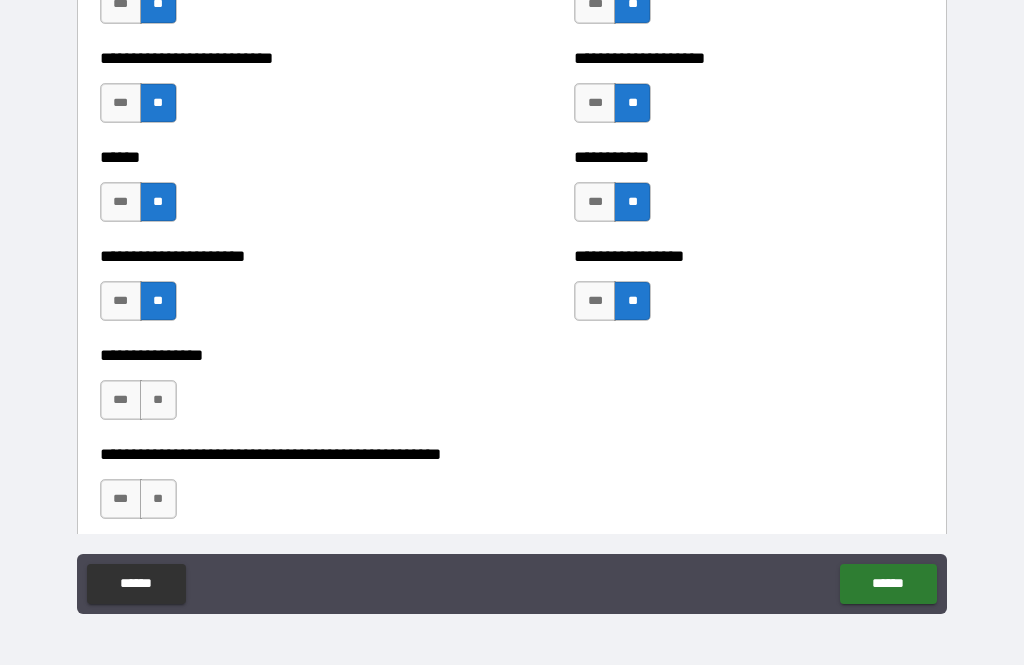 click on "**" at bounding box center [158, 400] 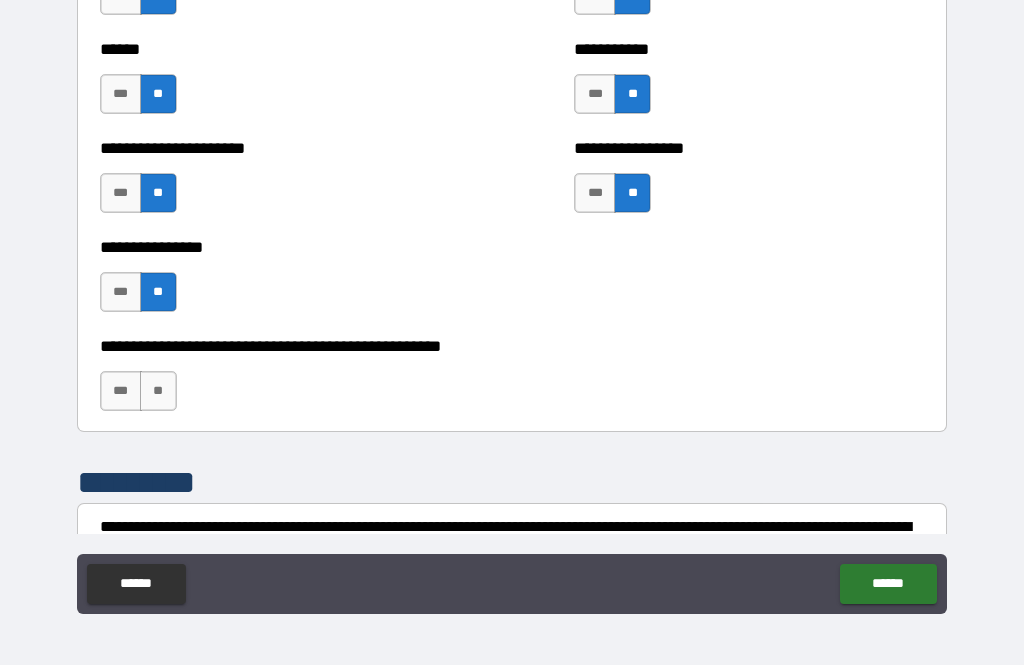 scroll, scrollTop: 5547, scrollLeft: 0, axis: vertical 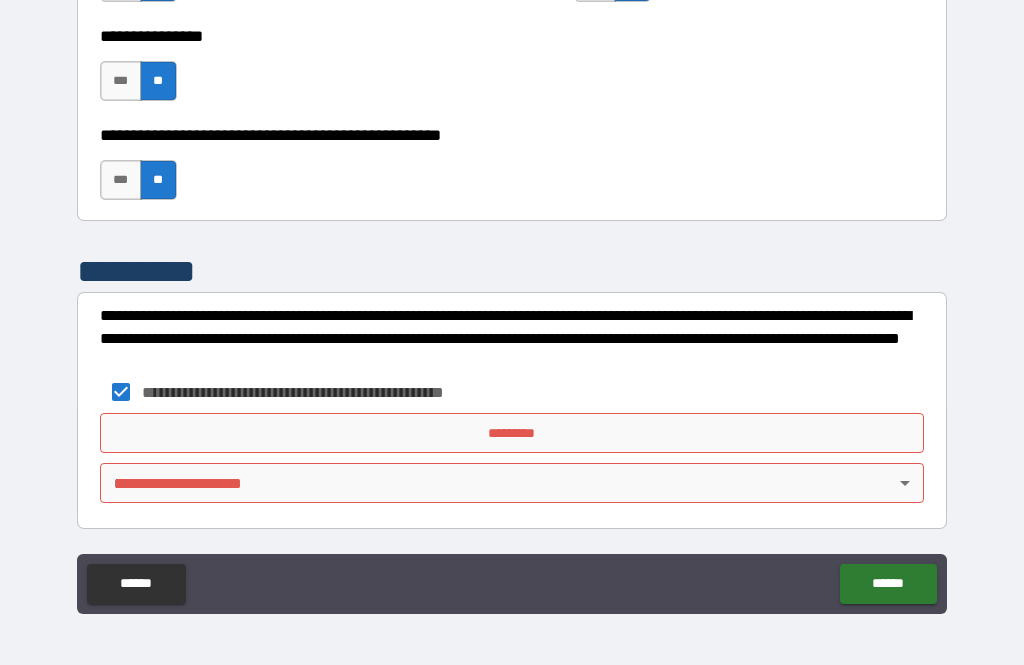 click on "*********" at bounding box center (512, 433) 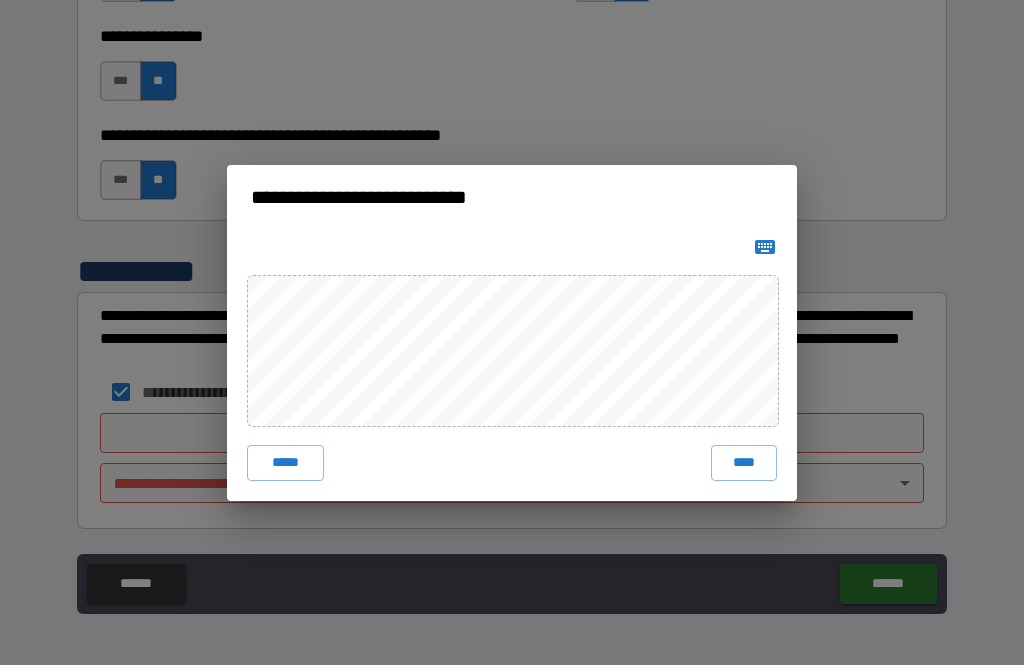 click on "****" at bounding box center (744, 463) 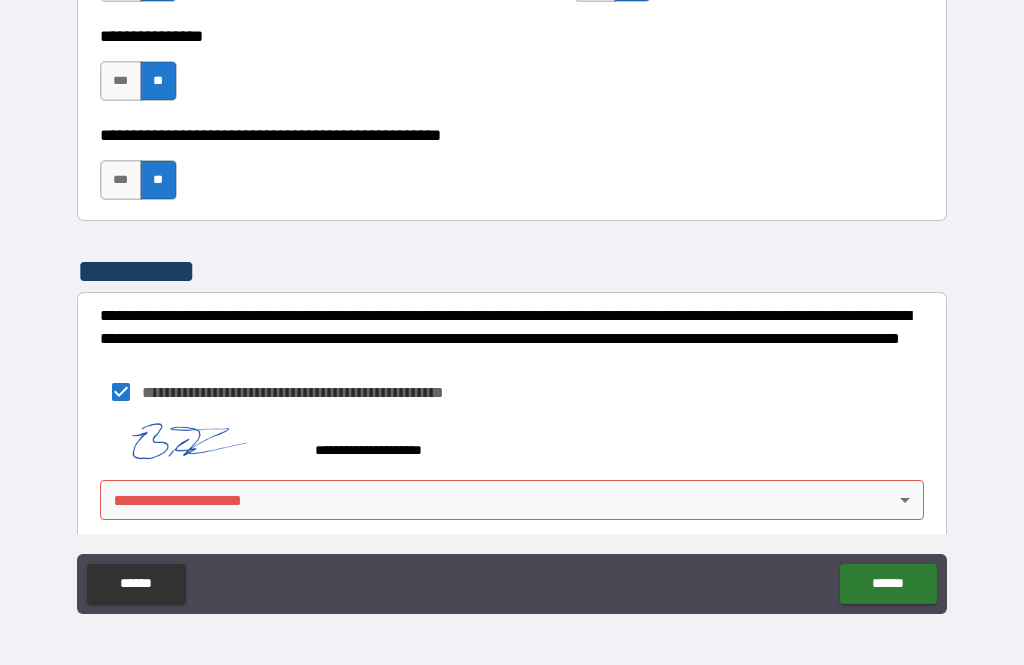 click on "**********" at bounding box center [512, 300] 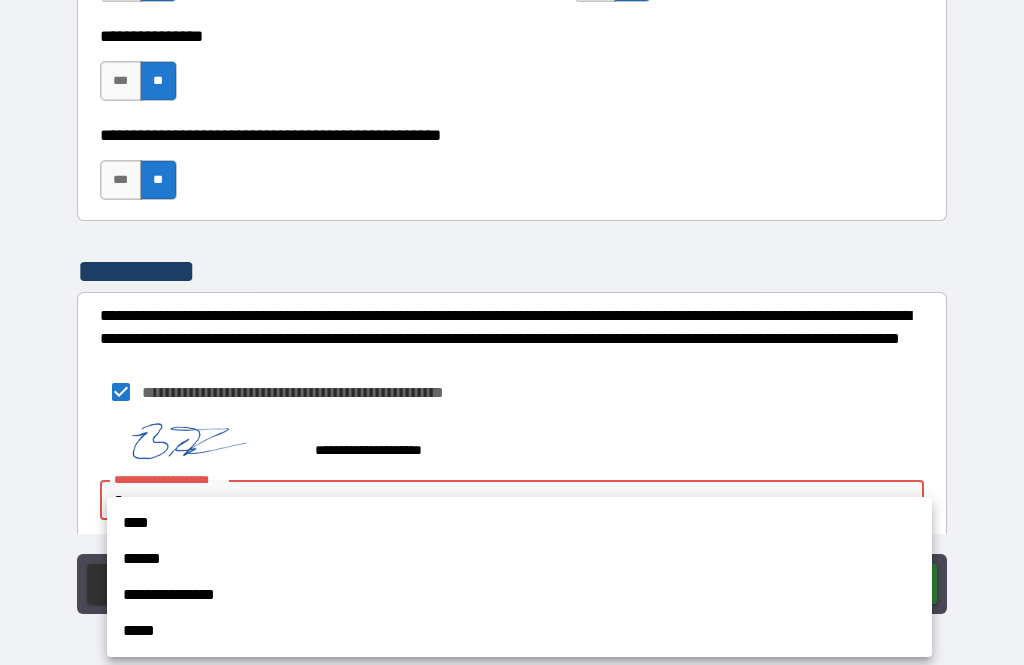 click on "**********" at bounding box center (519, 595) 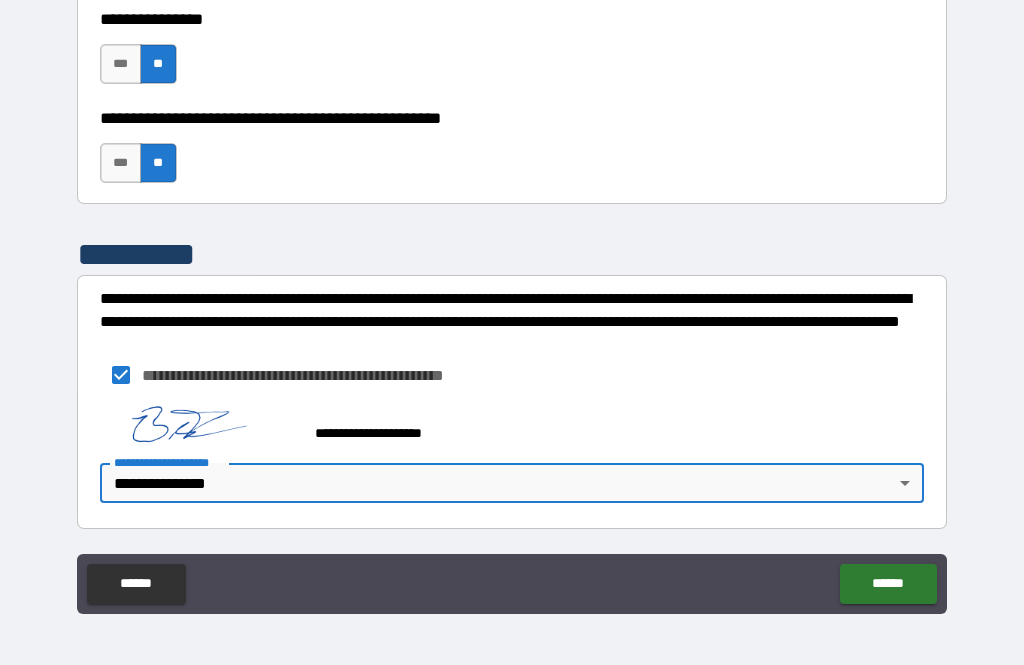 scroll, scrollTop: 5776, scrollLeft: 0, axis: vertical 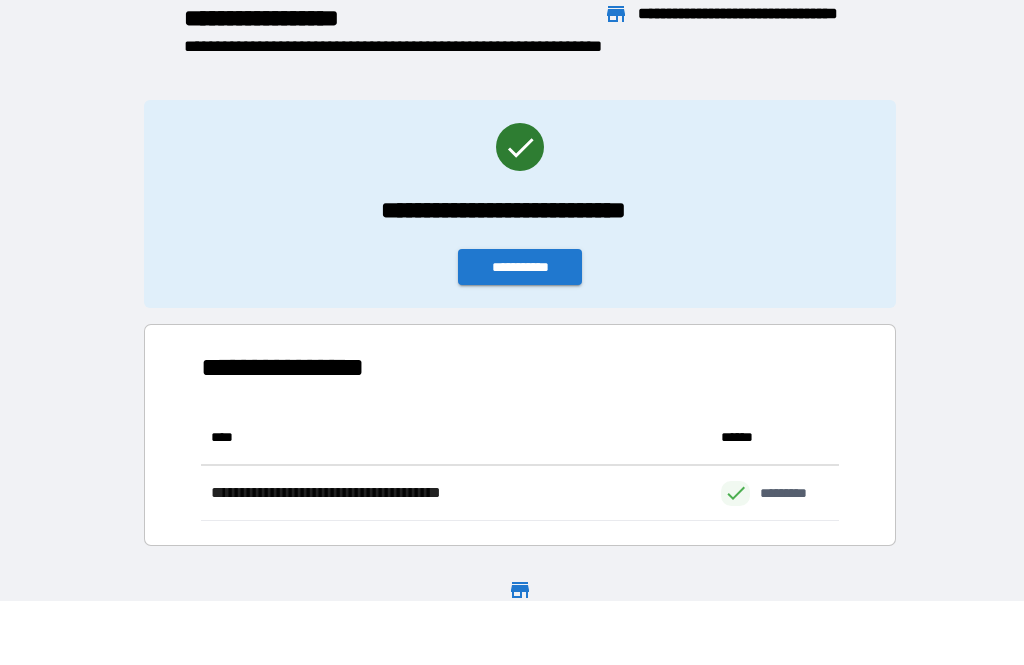 click on "**********" at bounding box center (520, 267) 